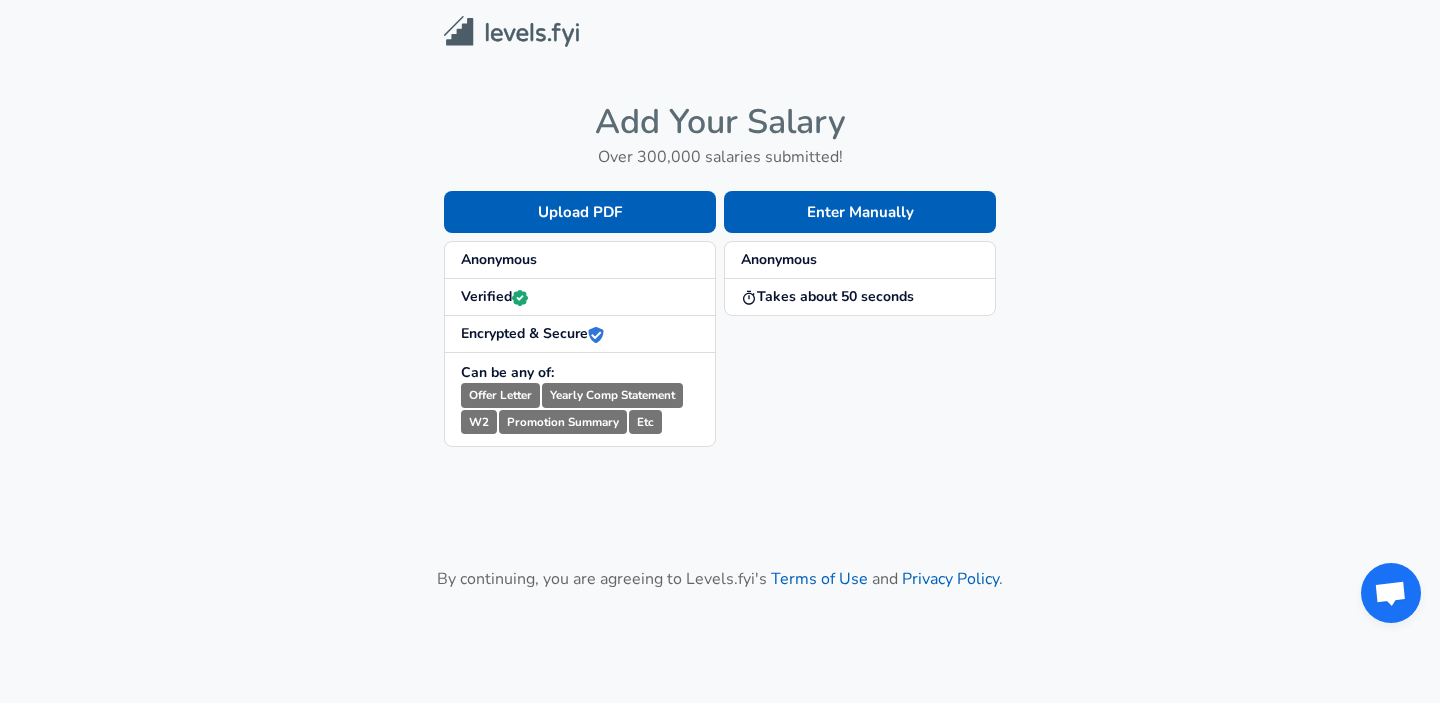 scroll, scrollTop: 0, scrollLeft: 0, axis: both 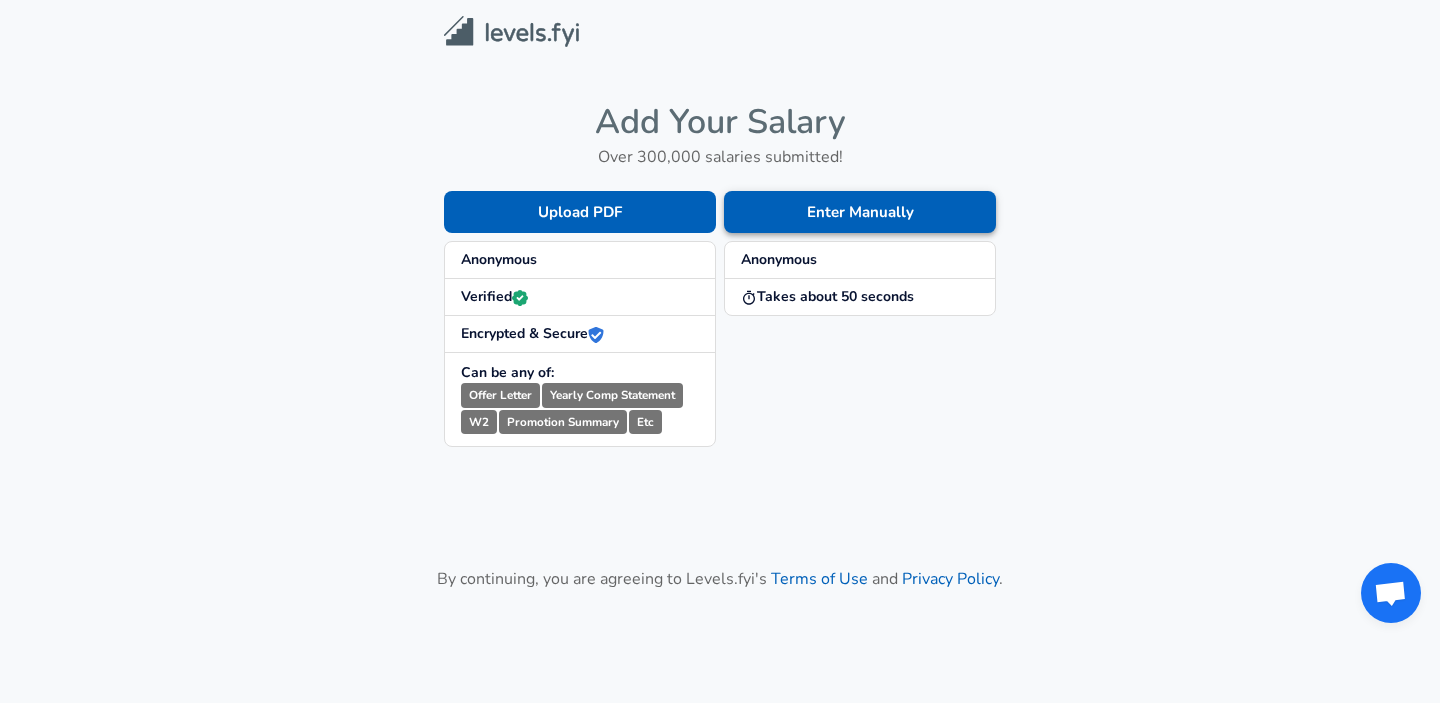 click on "Enter Manually" at bounding box center [860, 212] 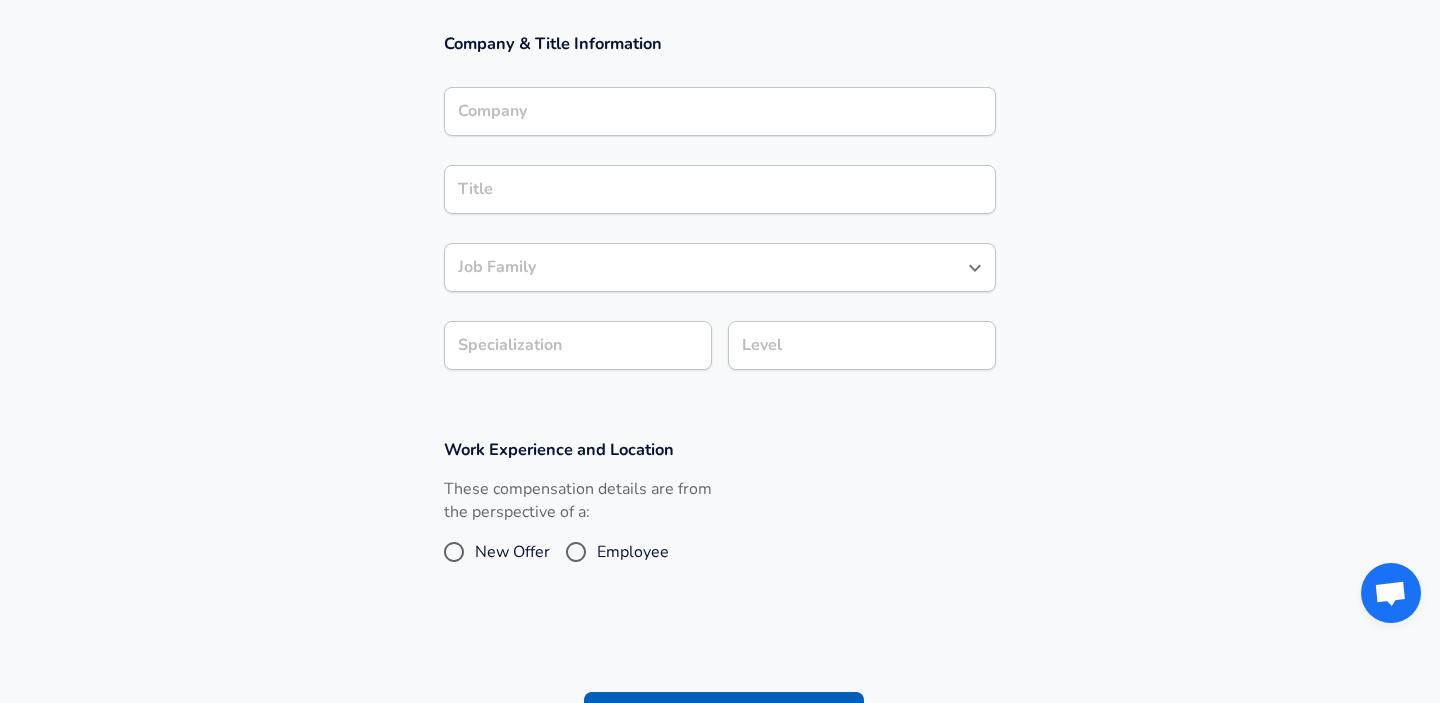 scroll, scrollTop: 367, scrollLeft: 0, axis: vertical 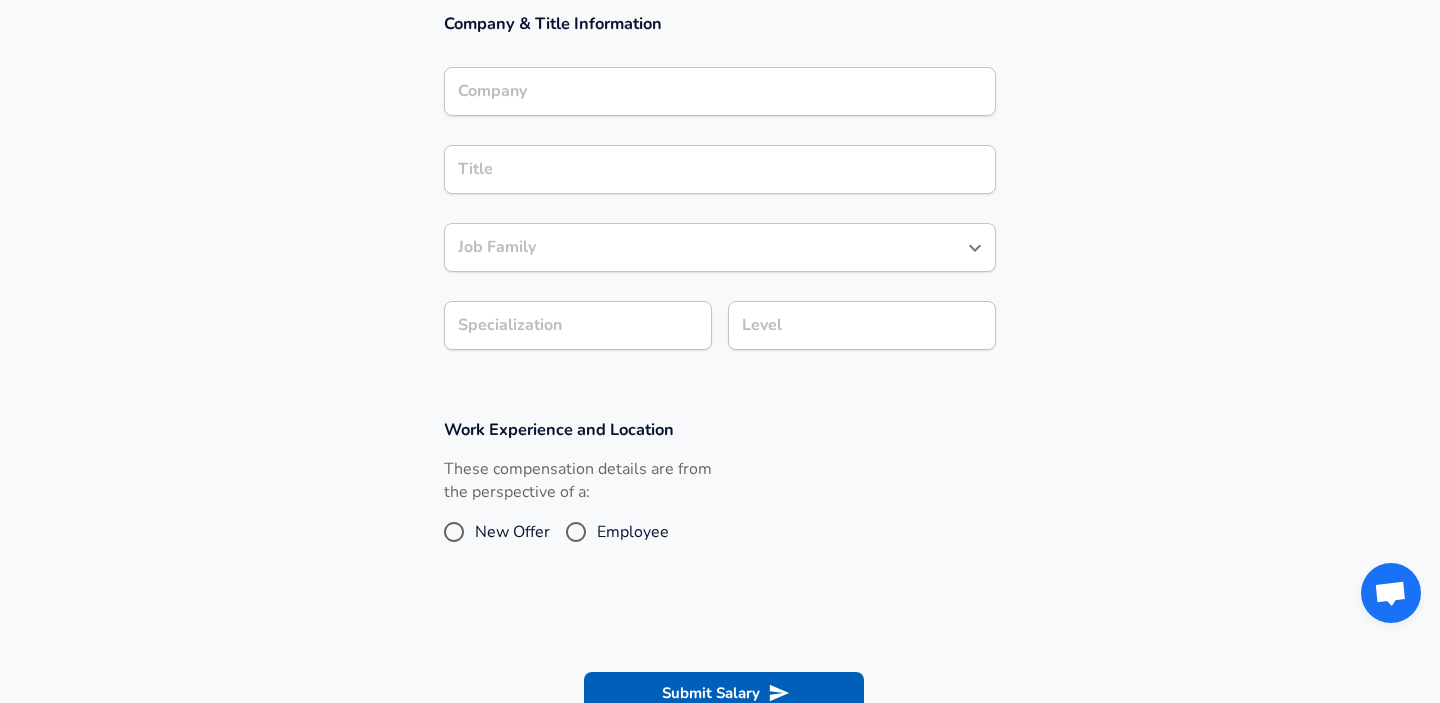 click on "Company" at bounding box center (720, 91) 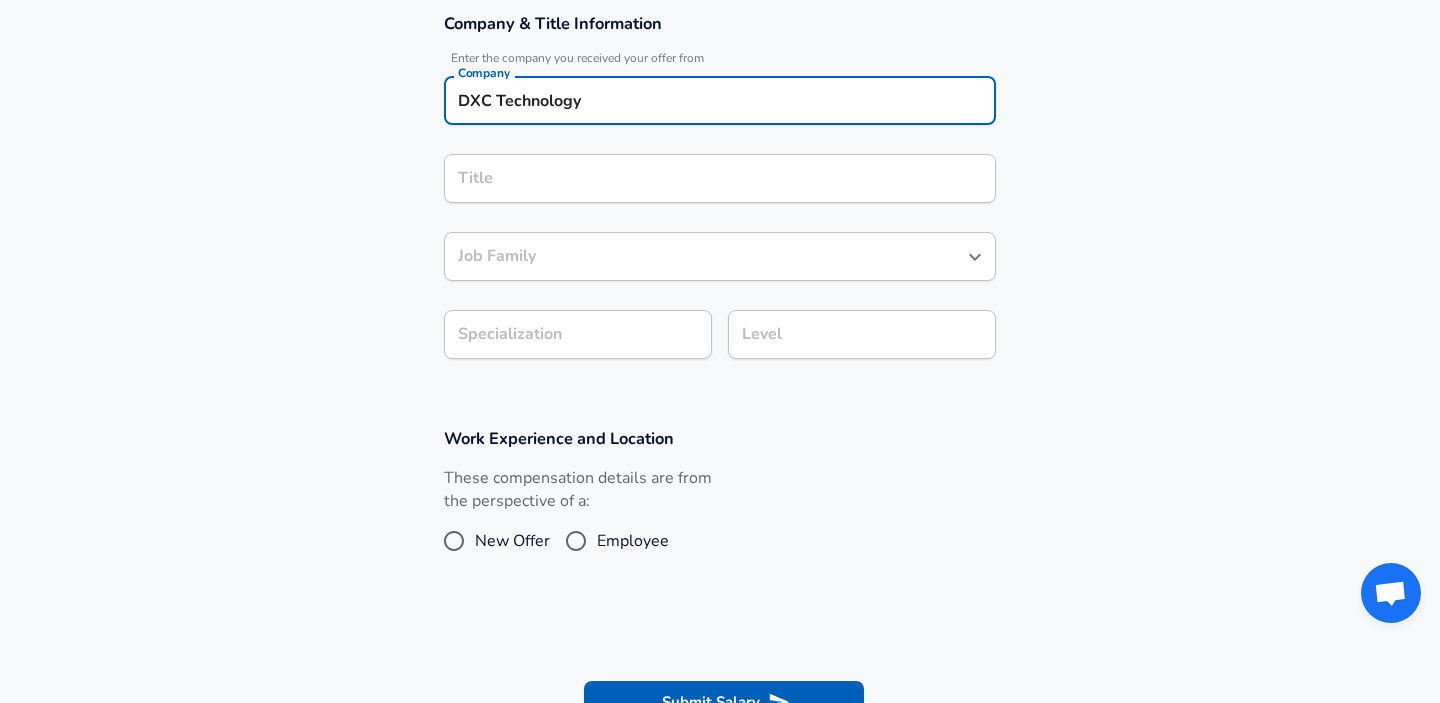 type on "DXC Technology" 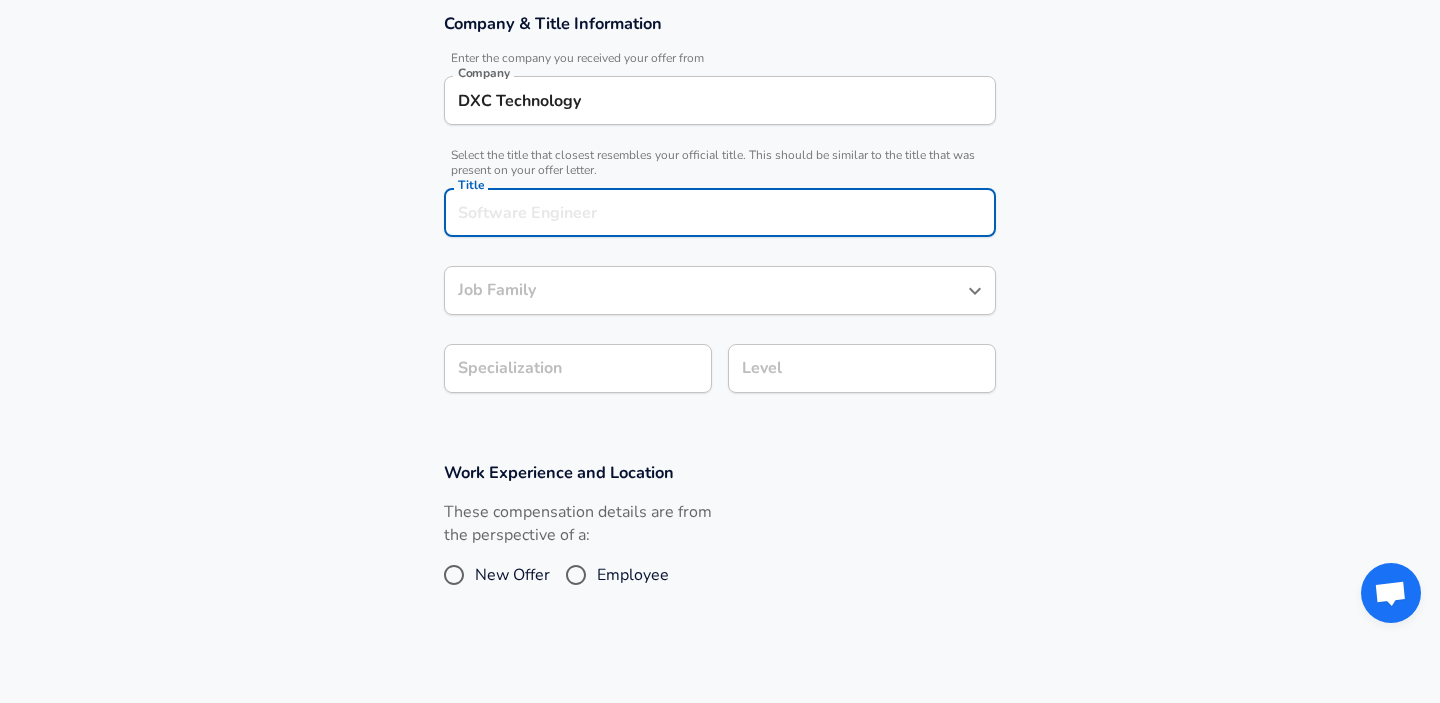 scroll, scrollTop: 407, scrollLeft: 0, axis: vertical 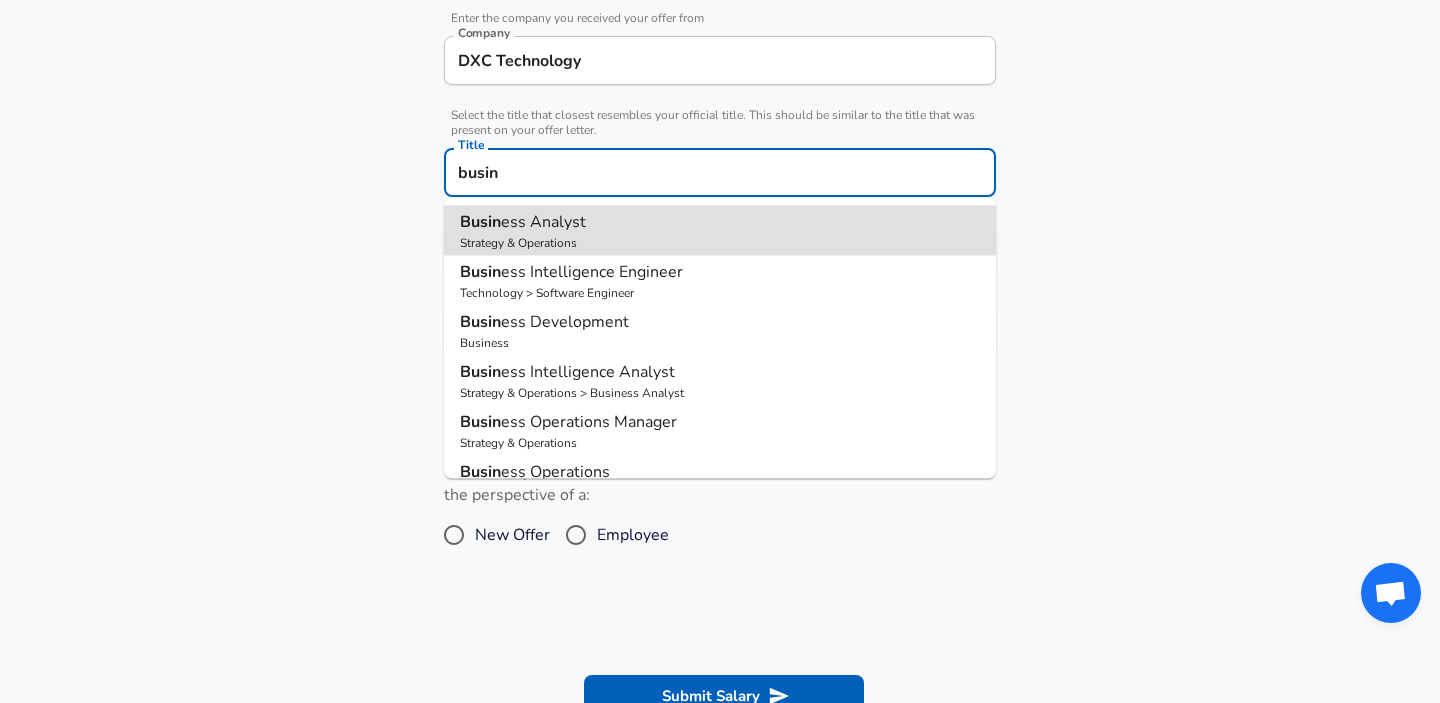 type on "Business Analyst" 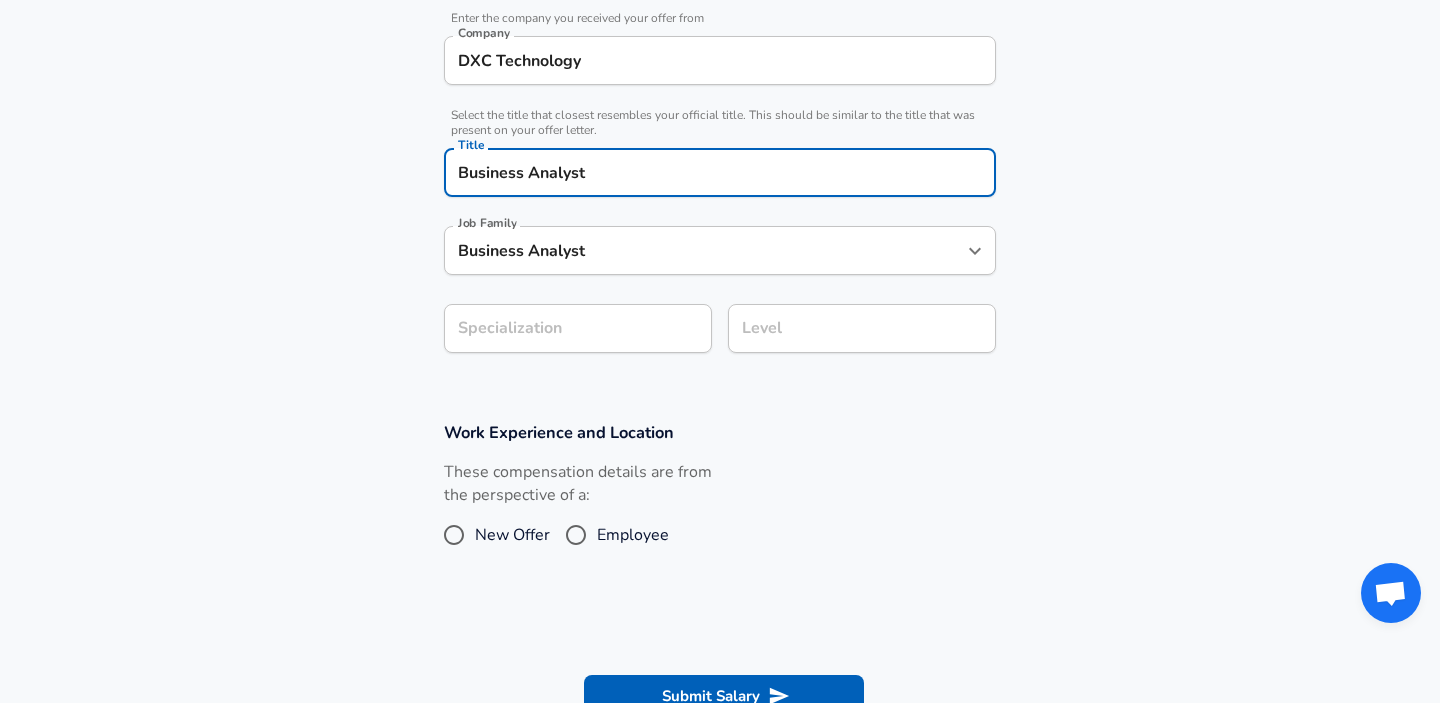 type on "Business Analyst" 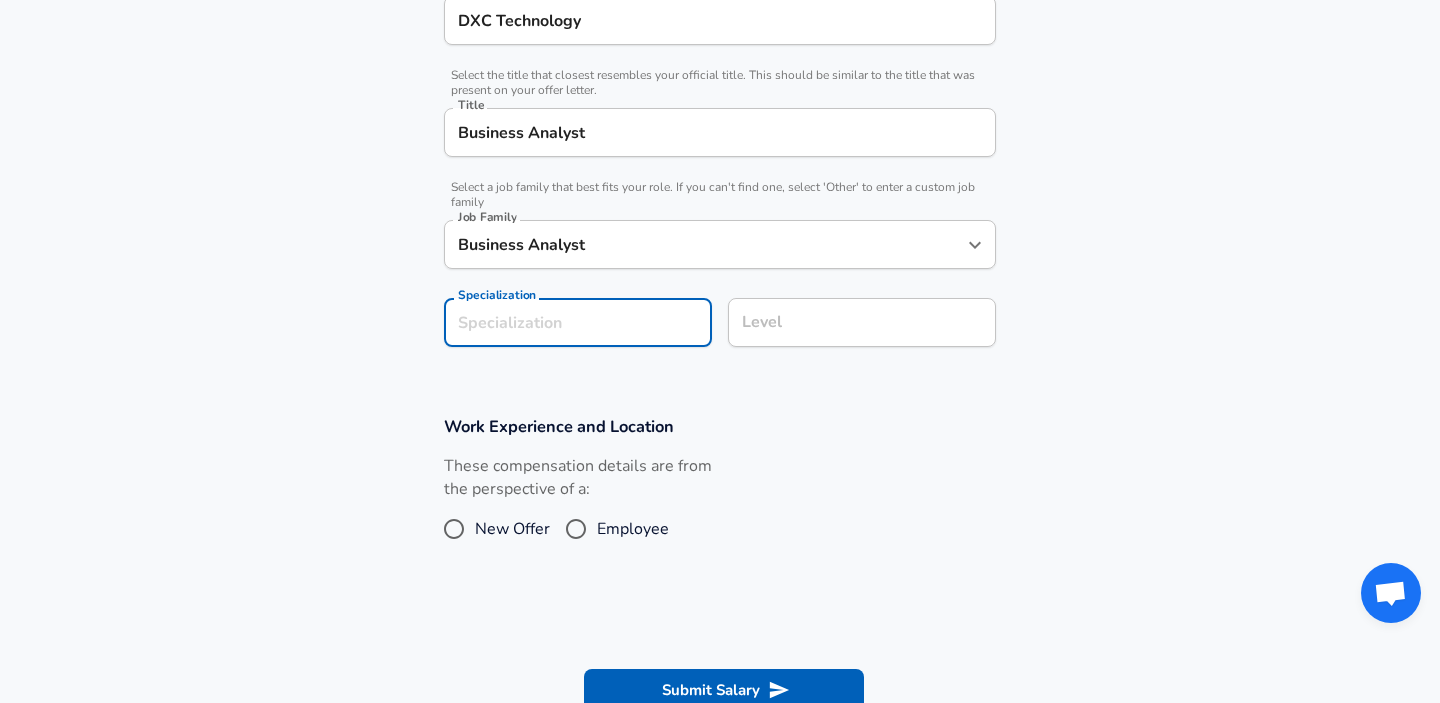 scroll, scrollTop: 507, scrollLeft: 0, axis: vertical 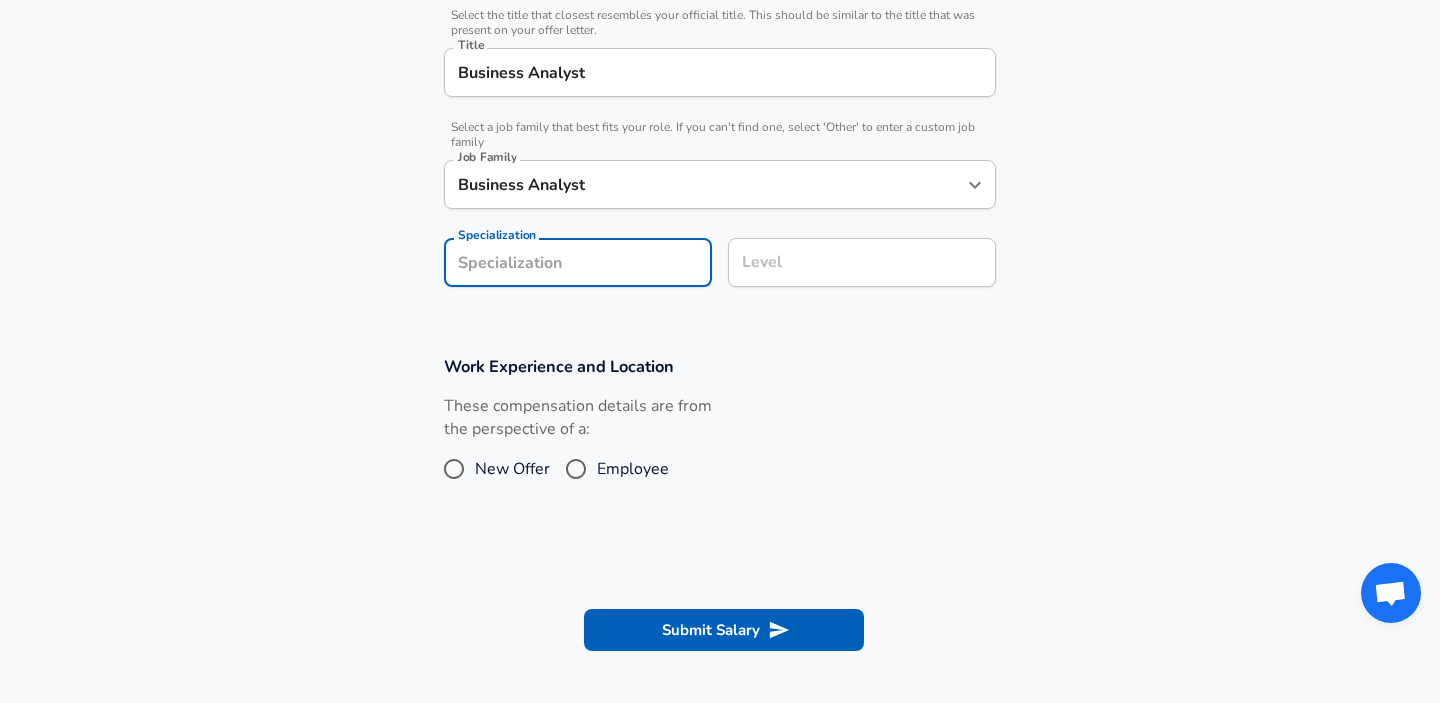 click on "Level" at bounding box center [862, 262] 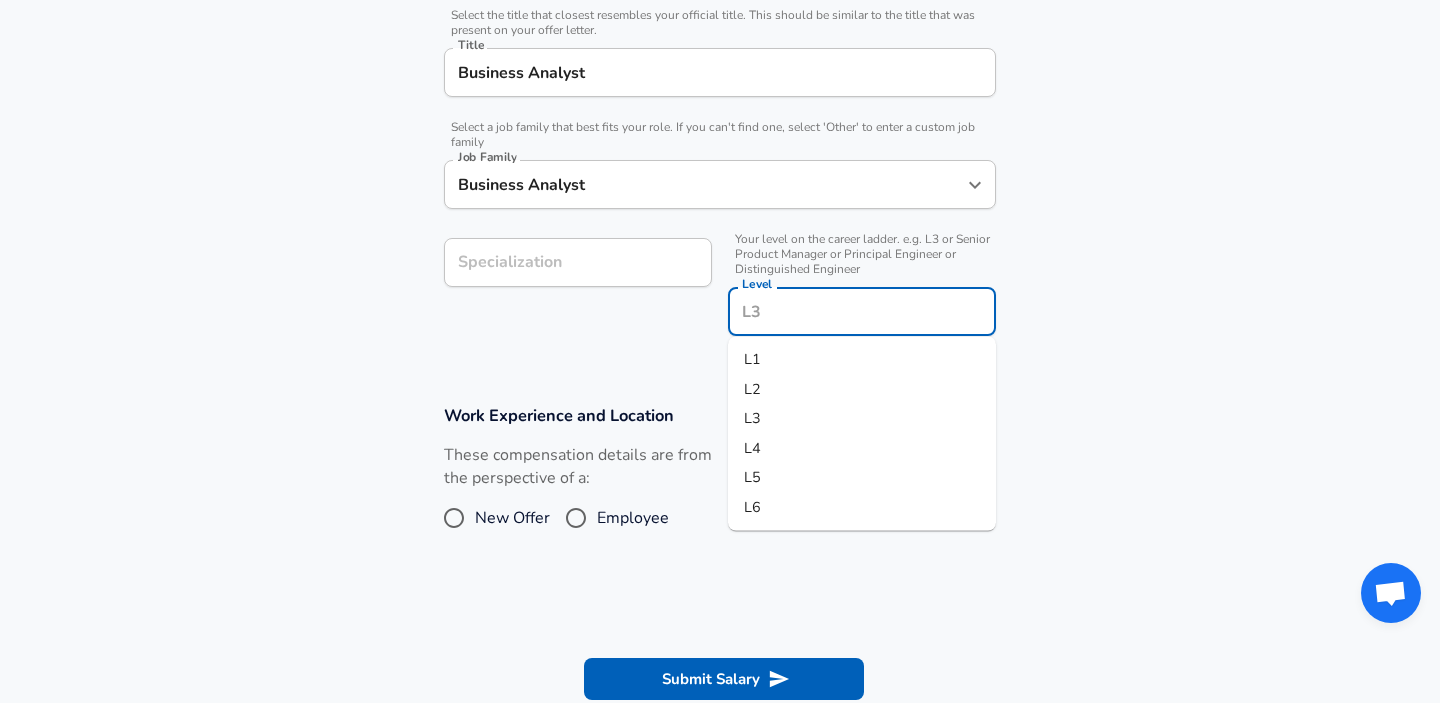 scroll, scrollTop: 547, scrollLeft: 0, axis: vertical 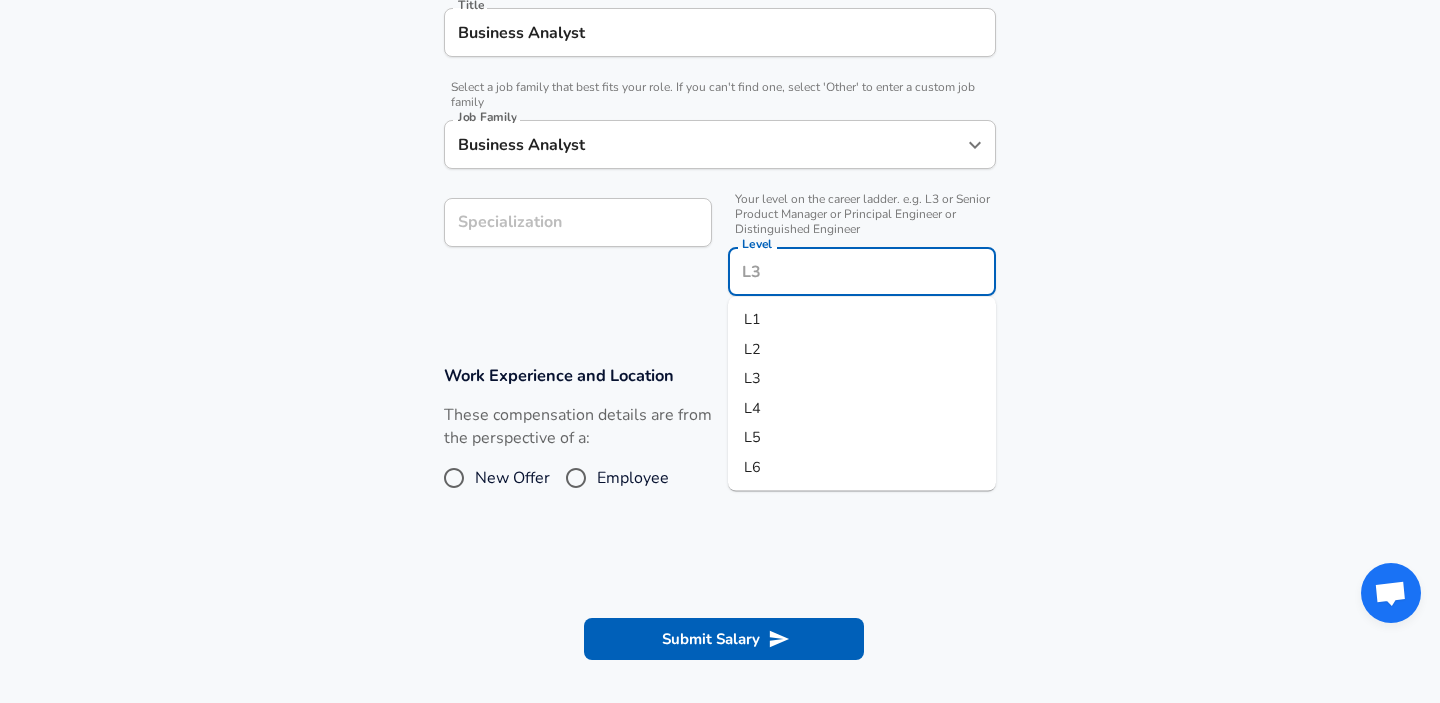 click on "Company DXC Technology Company Select the title that closest resembles your official title. This should be similar to the title that was present on your offer letter. Title Business Analyst Title Select a job family that best fits your role. If you can't find one, select 'Other' to enter a custom job family Job Family Business Analyst Job Family Specialization Specialization Your level on the career ladder. e.g. L3 or Senior Product Manager or Principal Engineer or Distinguished Engineer Level Level L1 L2 L3 L4 L5 L6" at bounding box center (720, 75) 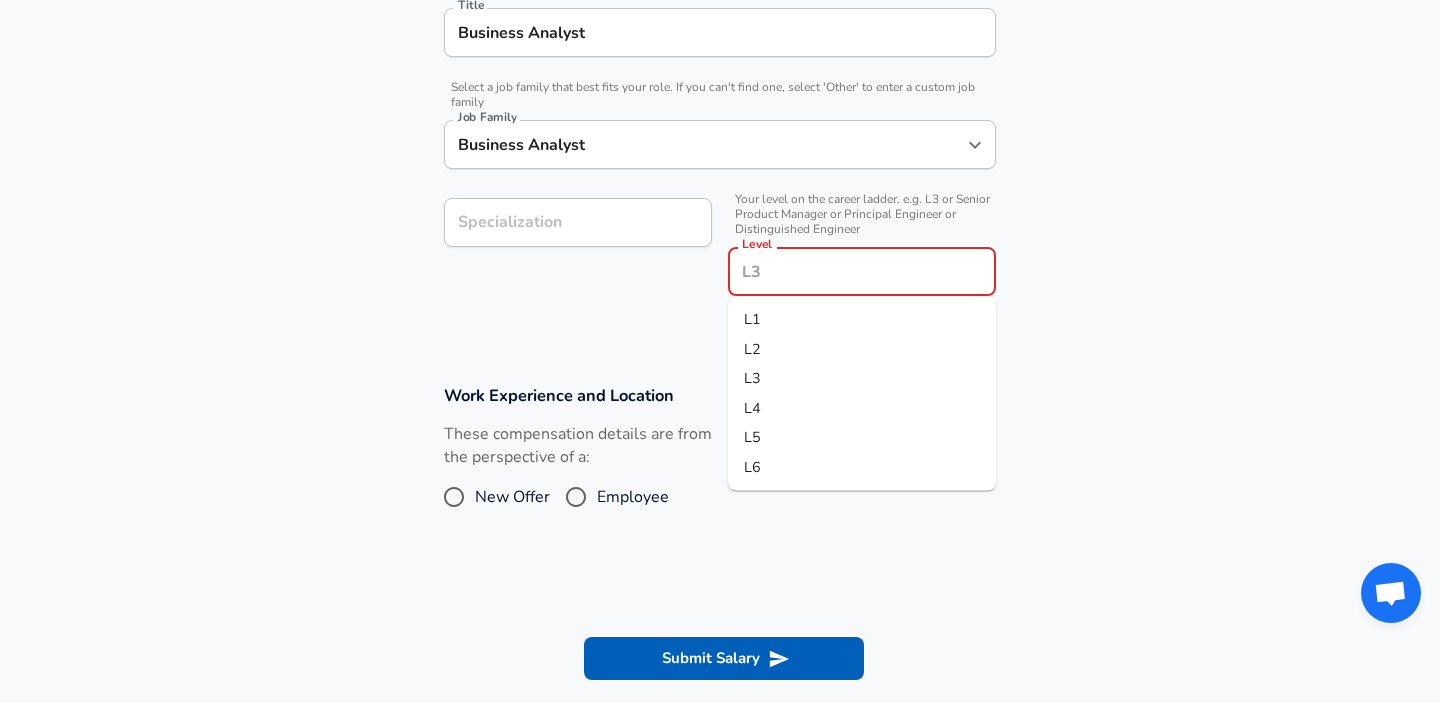 click on "Level" at bounding box center [862, 271] 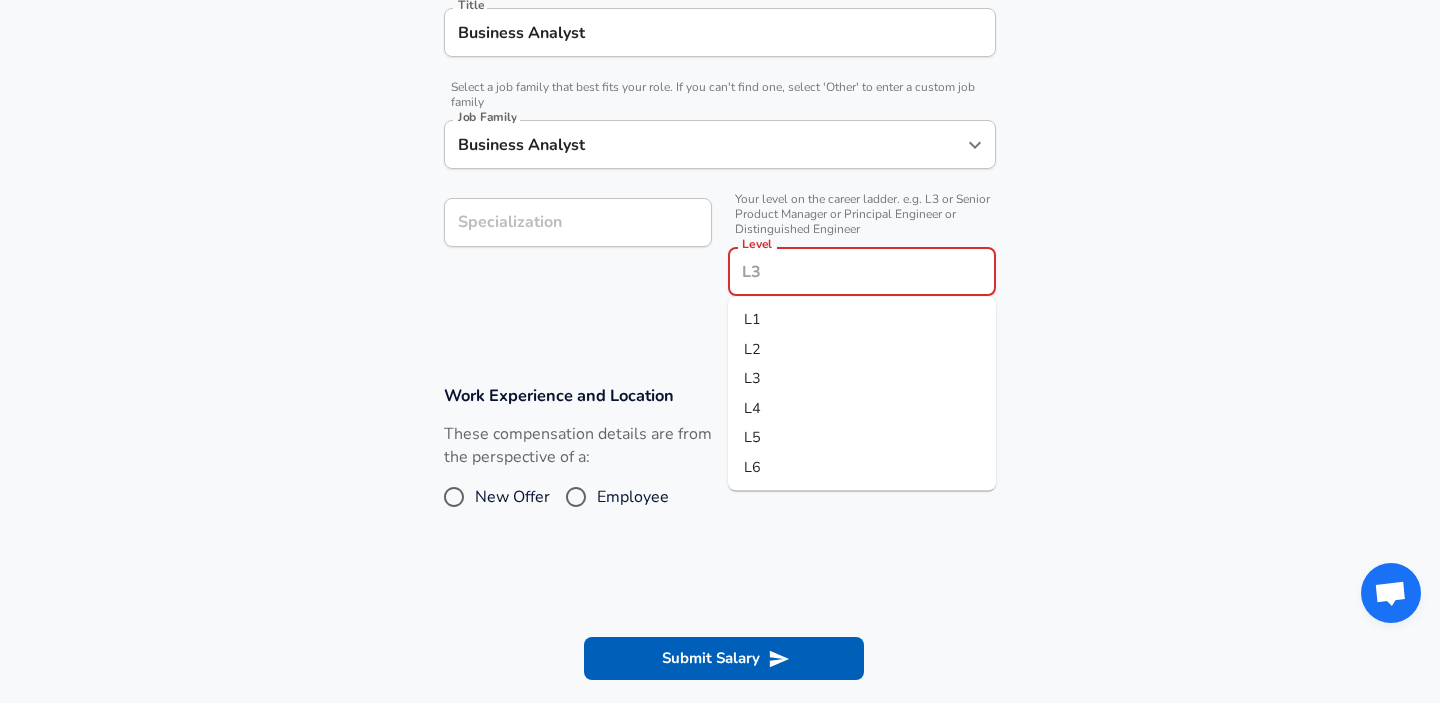 click on "L3" at bounding box center [862, 379] 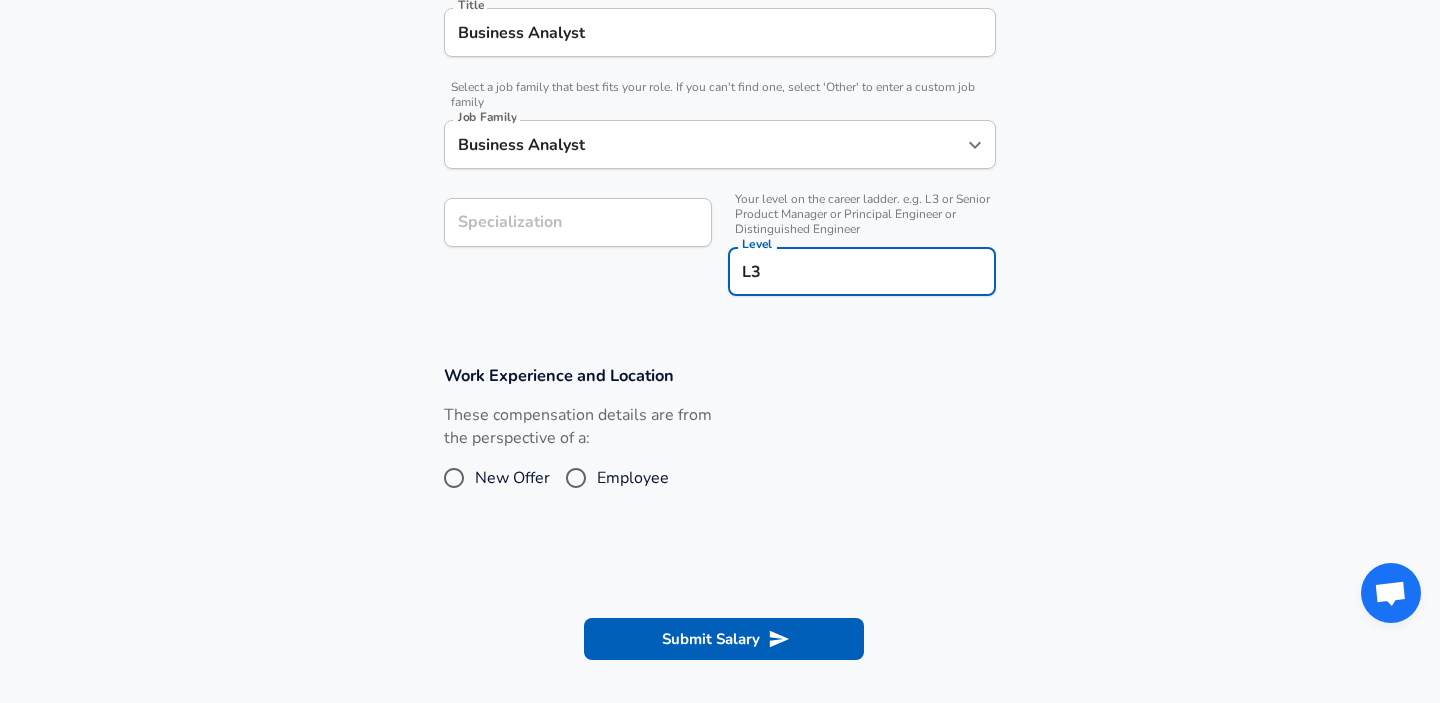 click on "Specialization Specialization" at bounding box center (570, 245) 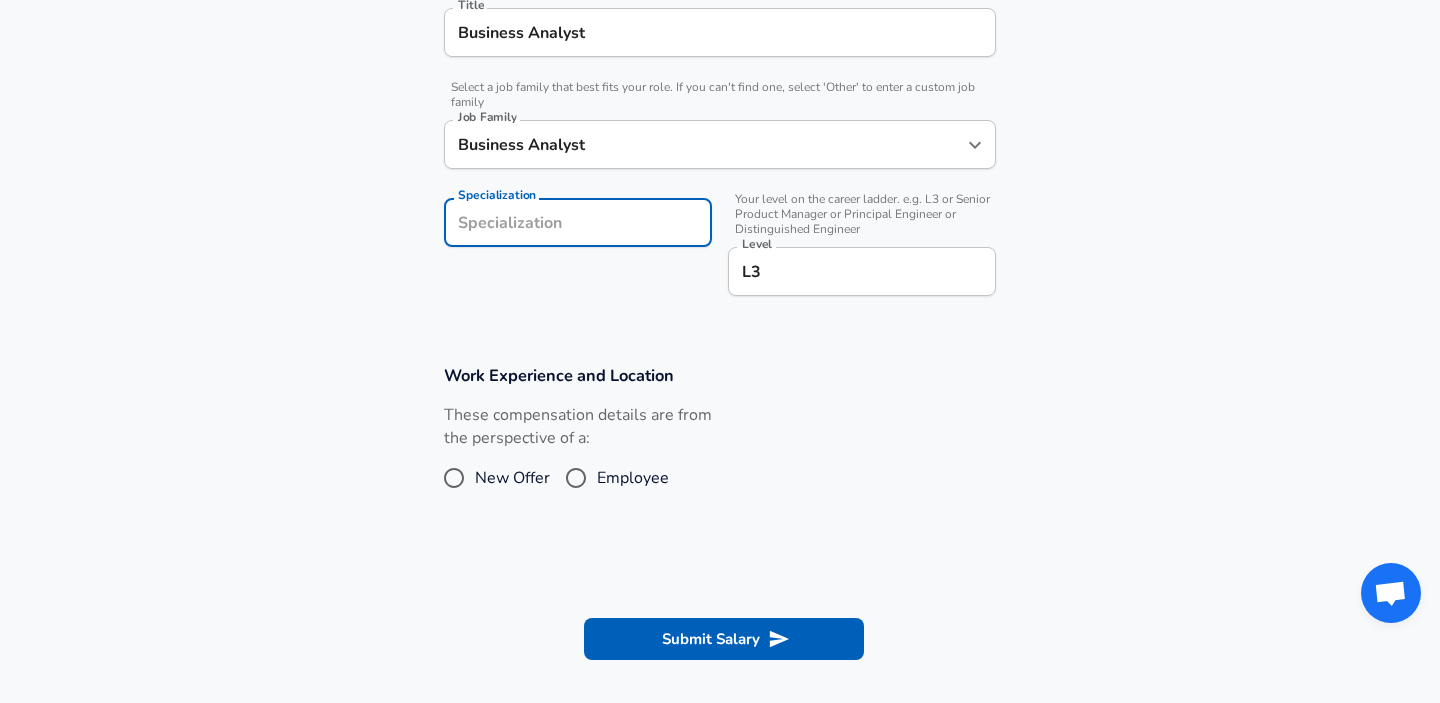 click on "Specialization" at bounding box center (578, 222) 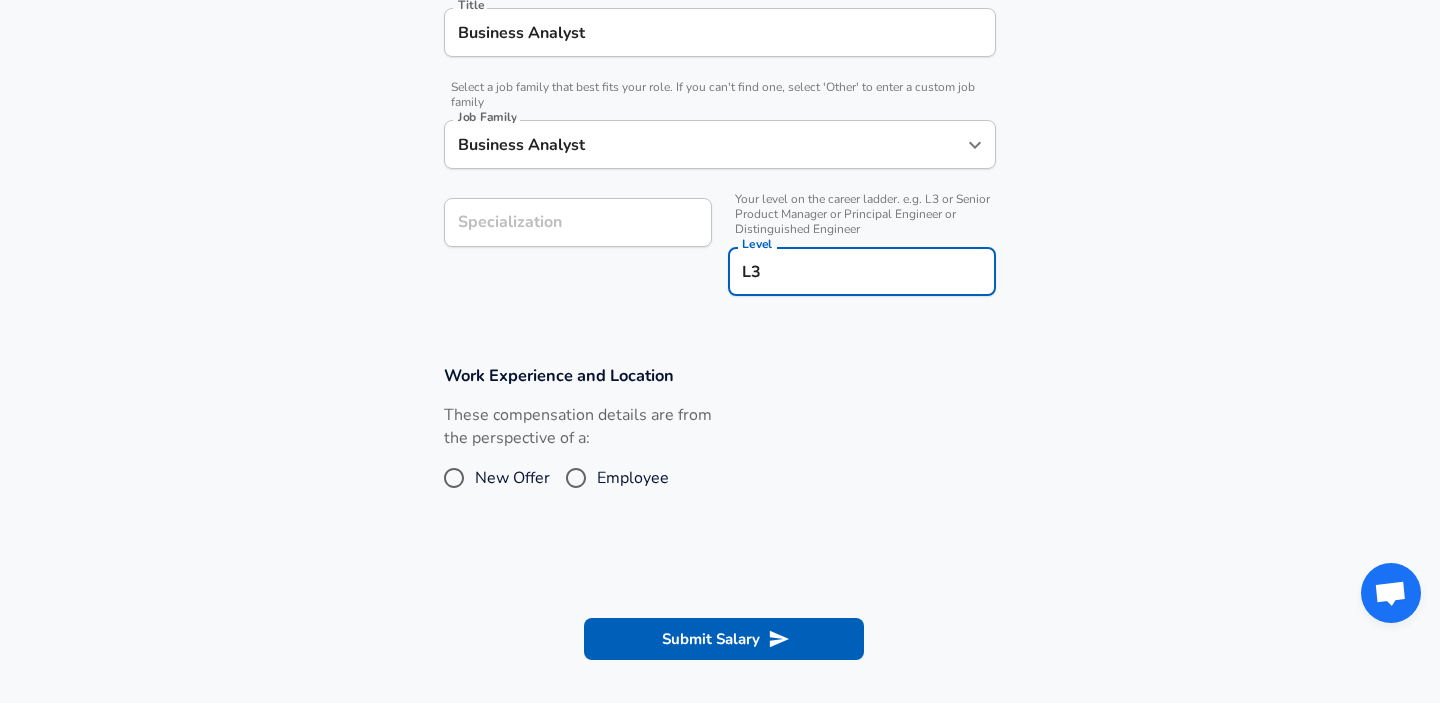 click on "L3" at bounding box center (862, 271) 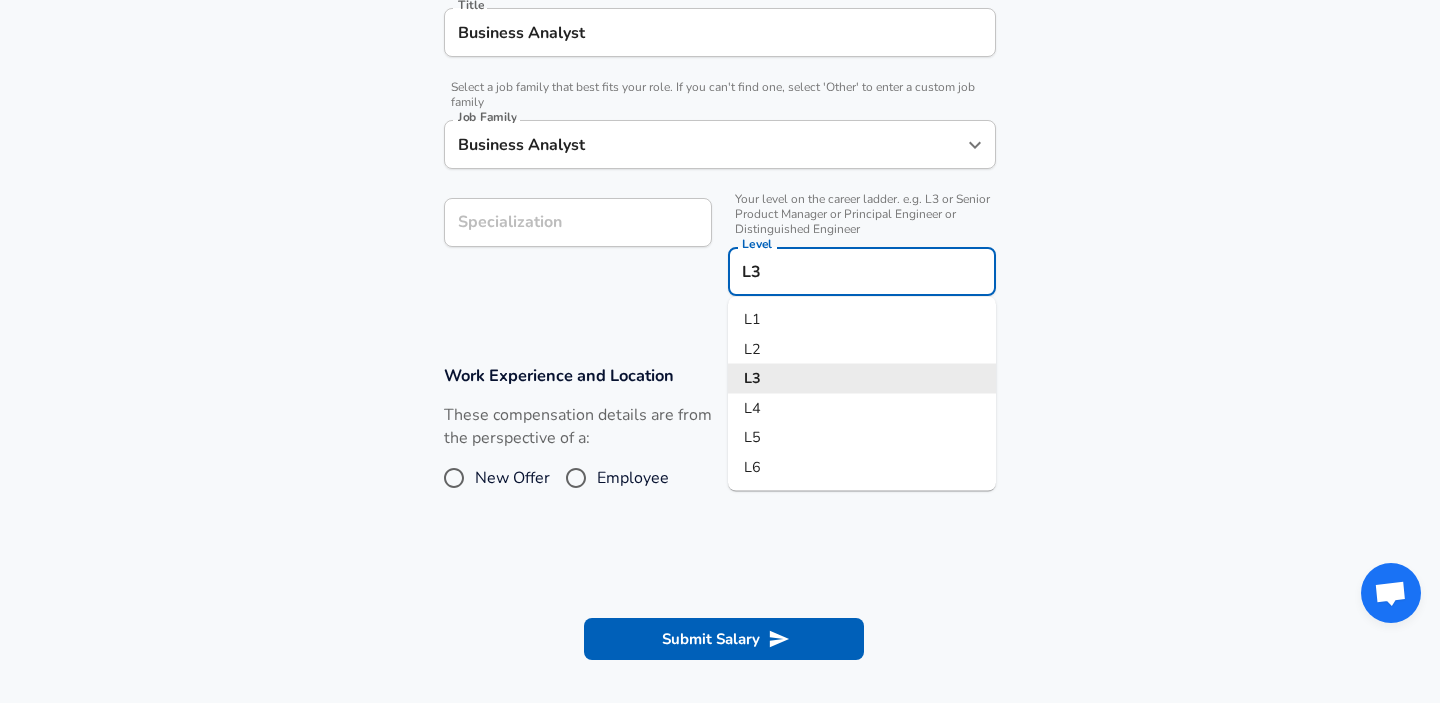 click on "Specialization Specialization" at bounding box center [570, 245] 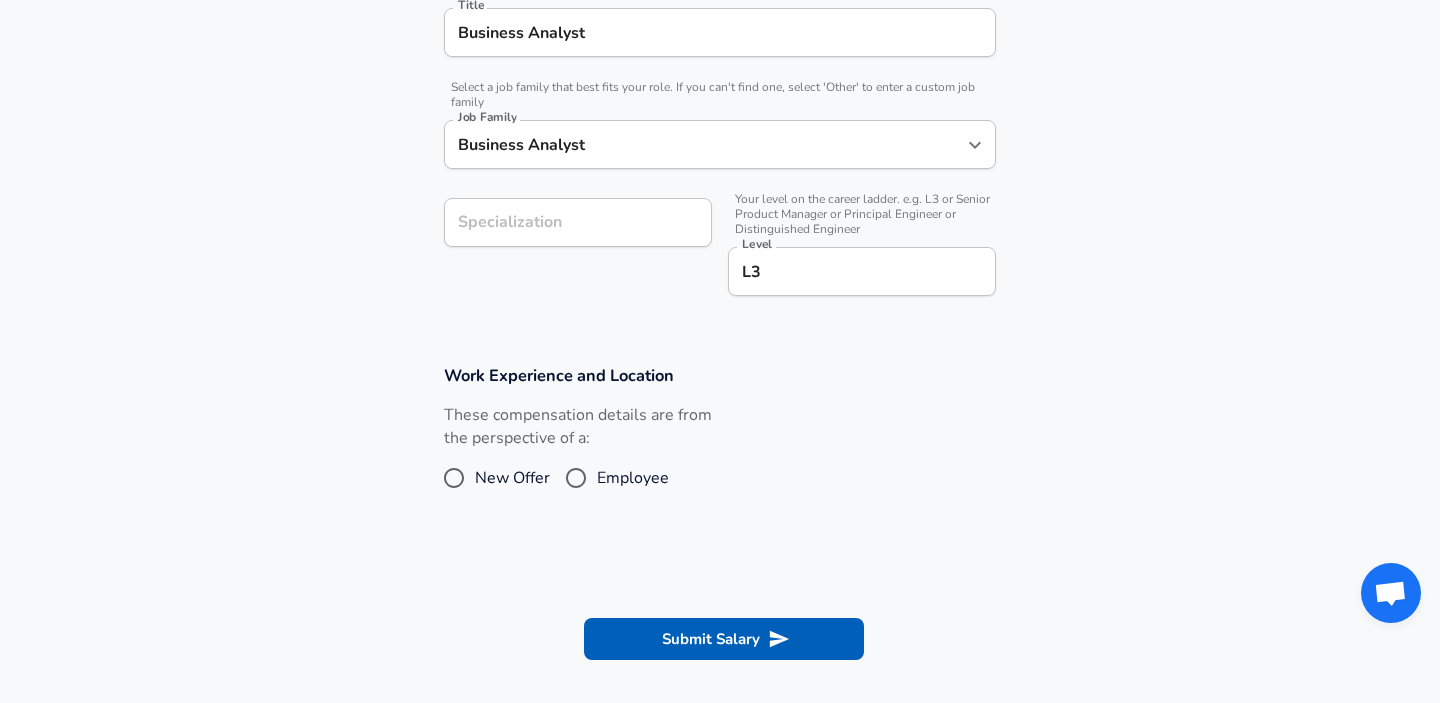 click on "Specialization" at bounding box center [578, 222] 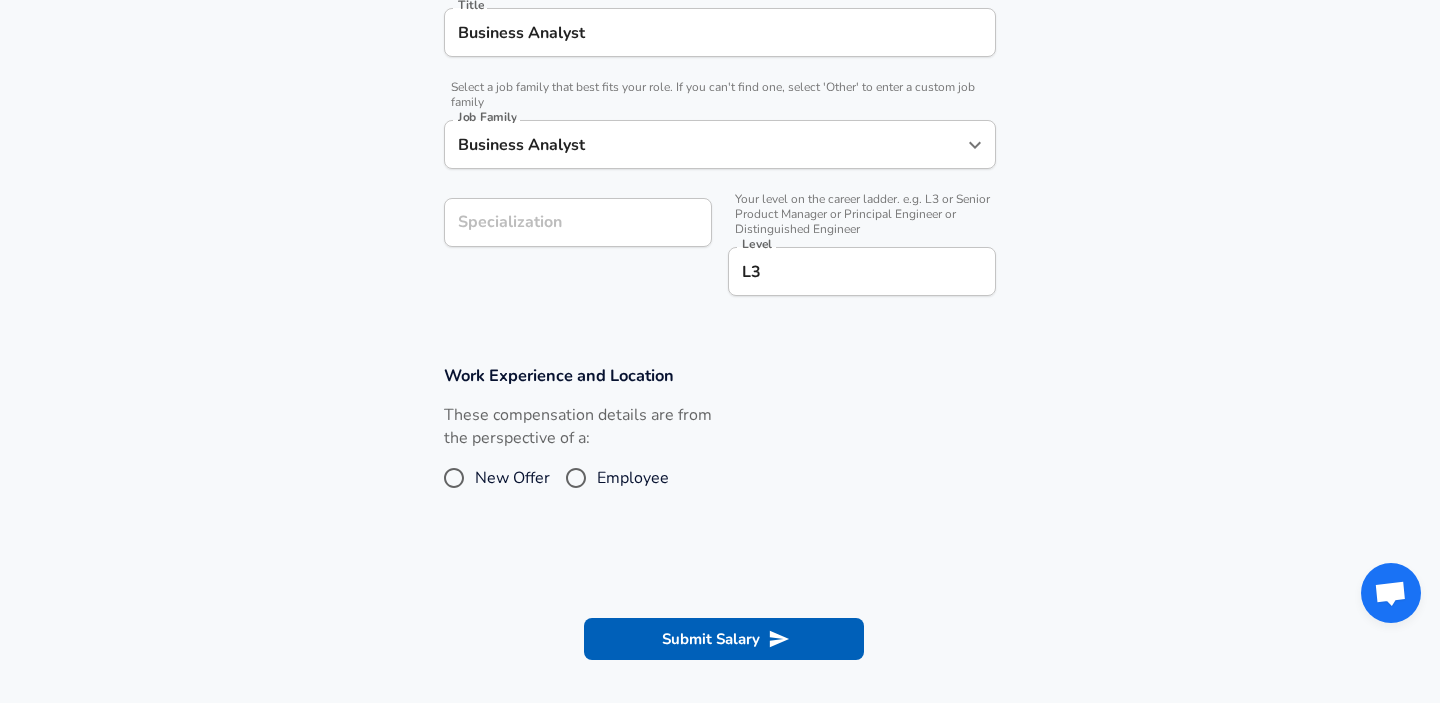 click on "Specialization Specialization" at bounding box center (570, 245) 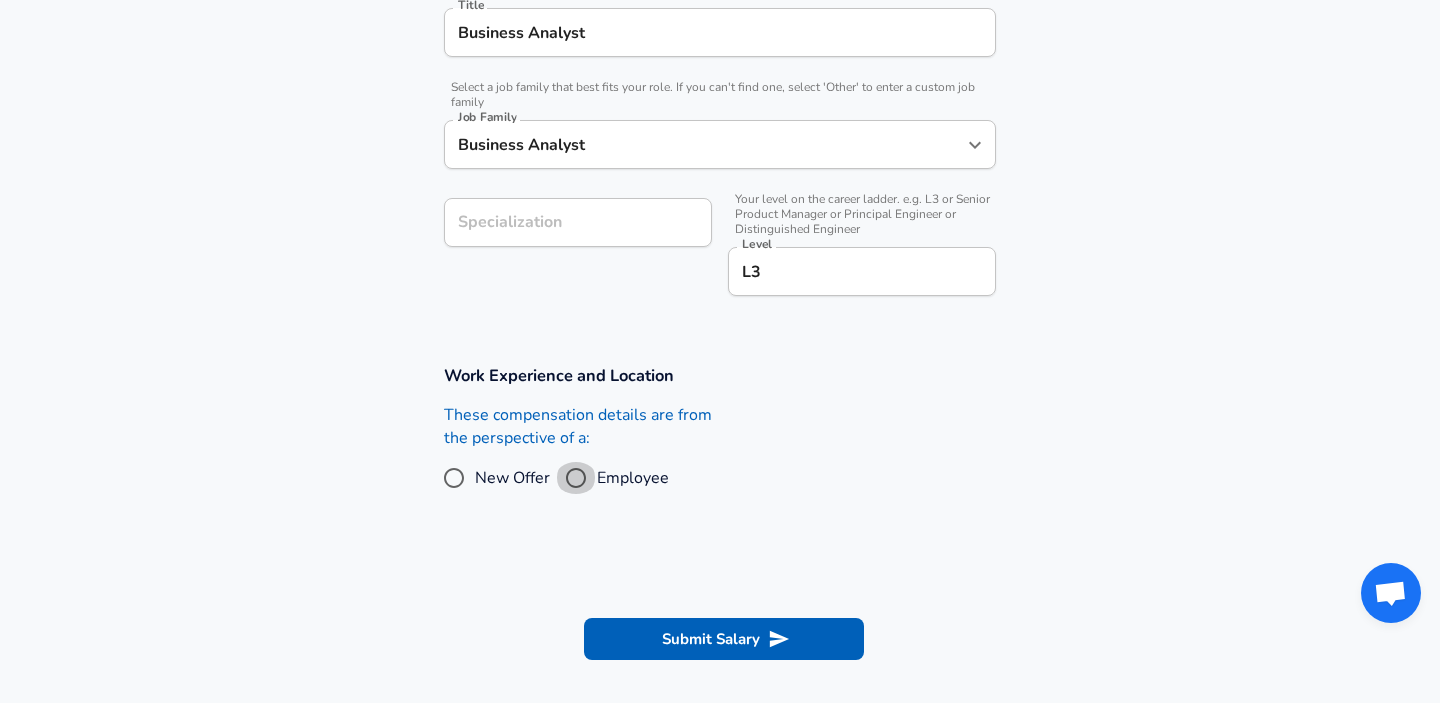 click on "Employee" at bounding box center (576, 478) 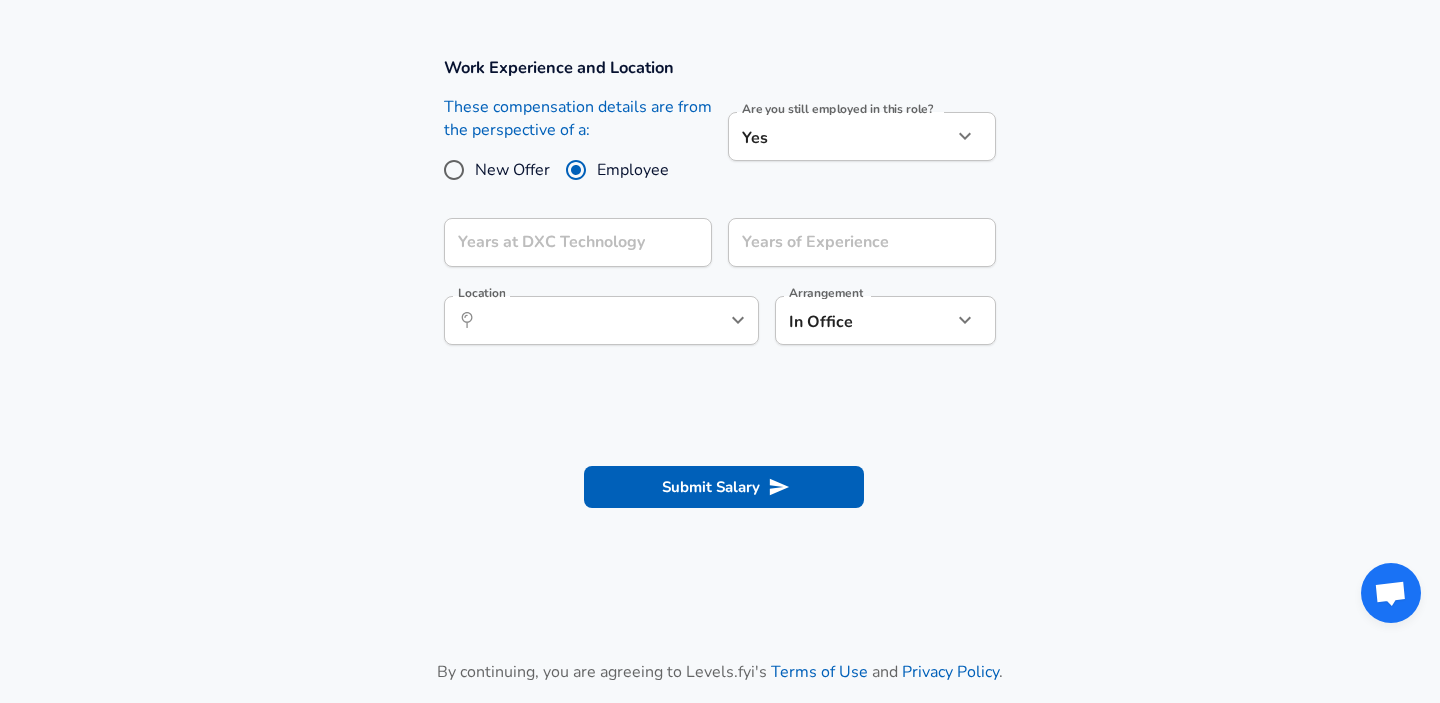 scroll, scrollTop: 858, scrollLeft: 0, axis: vertical 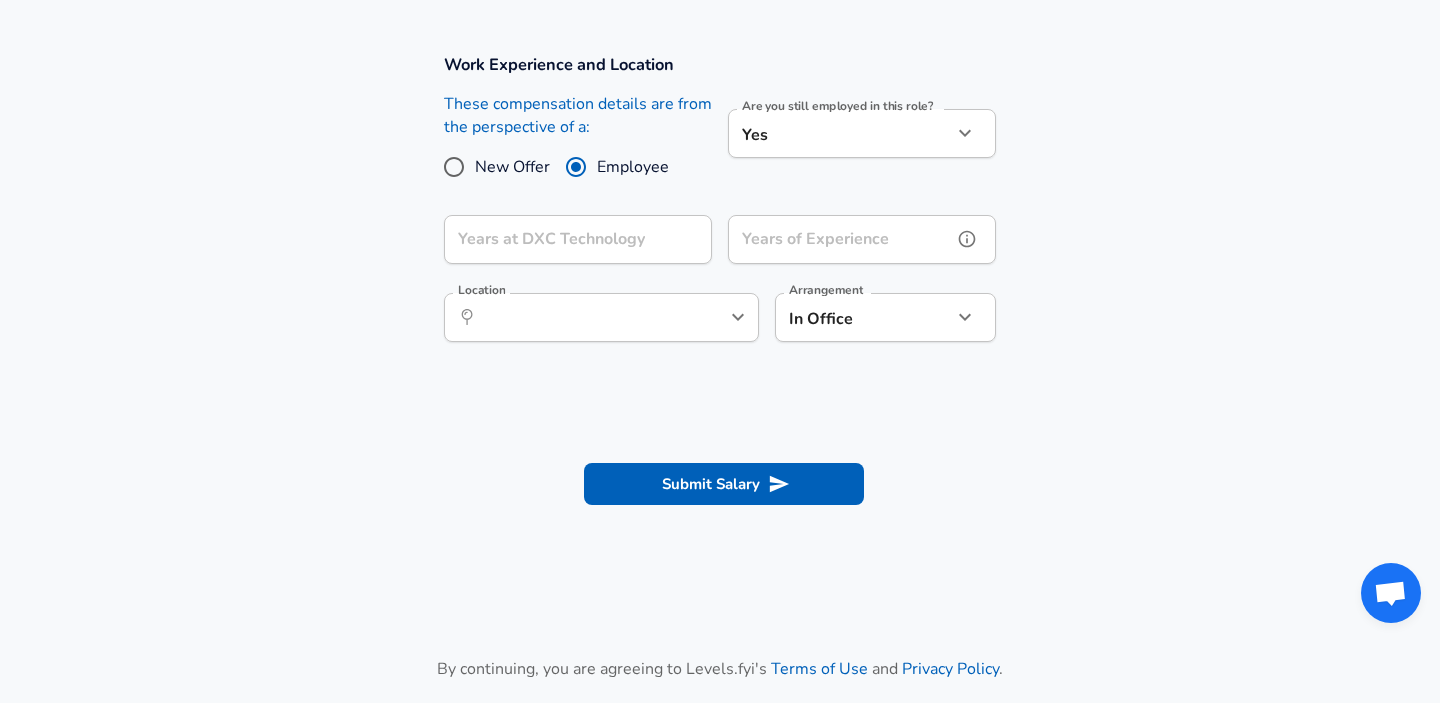 click on "Years of Experience" at bounding box center (840, 239) 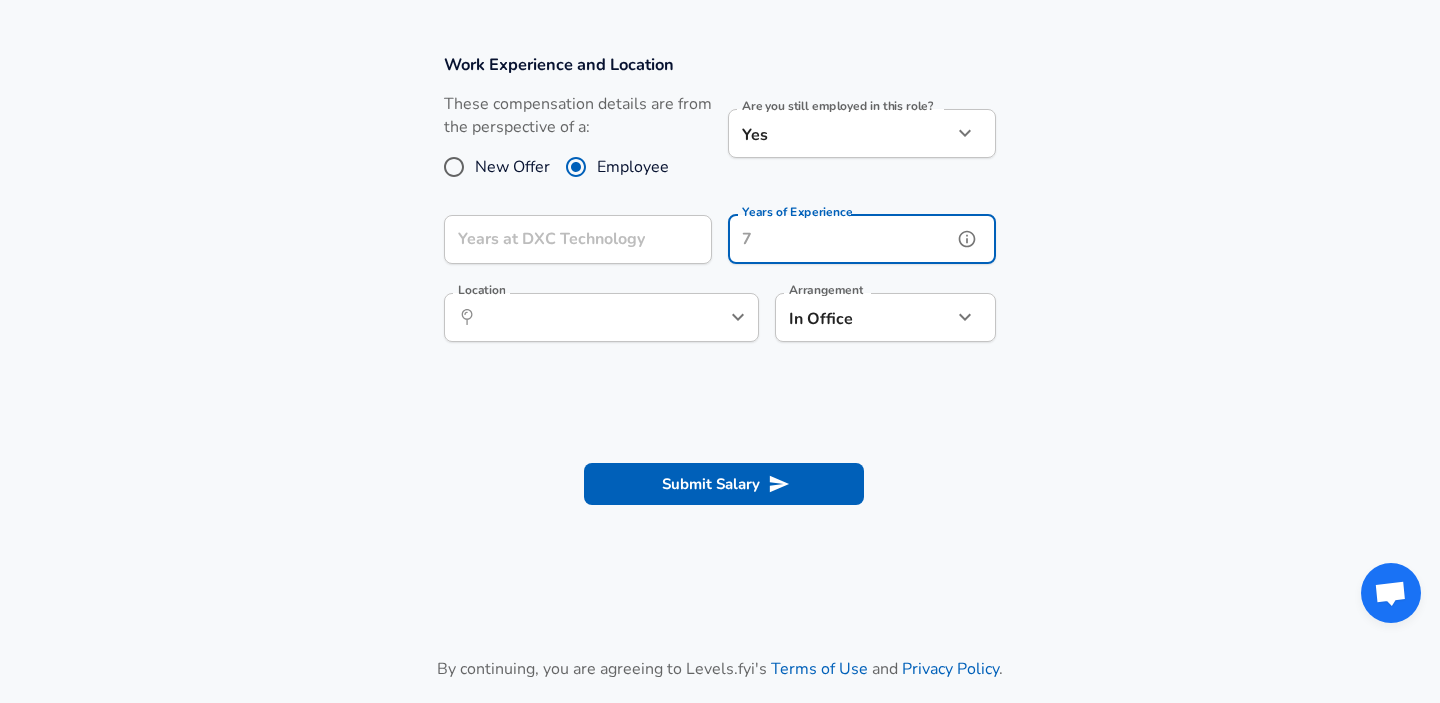 click on "Years of Experience" at bounding box center (840, 239) 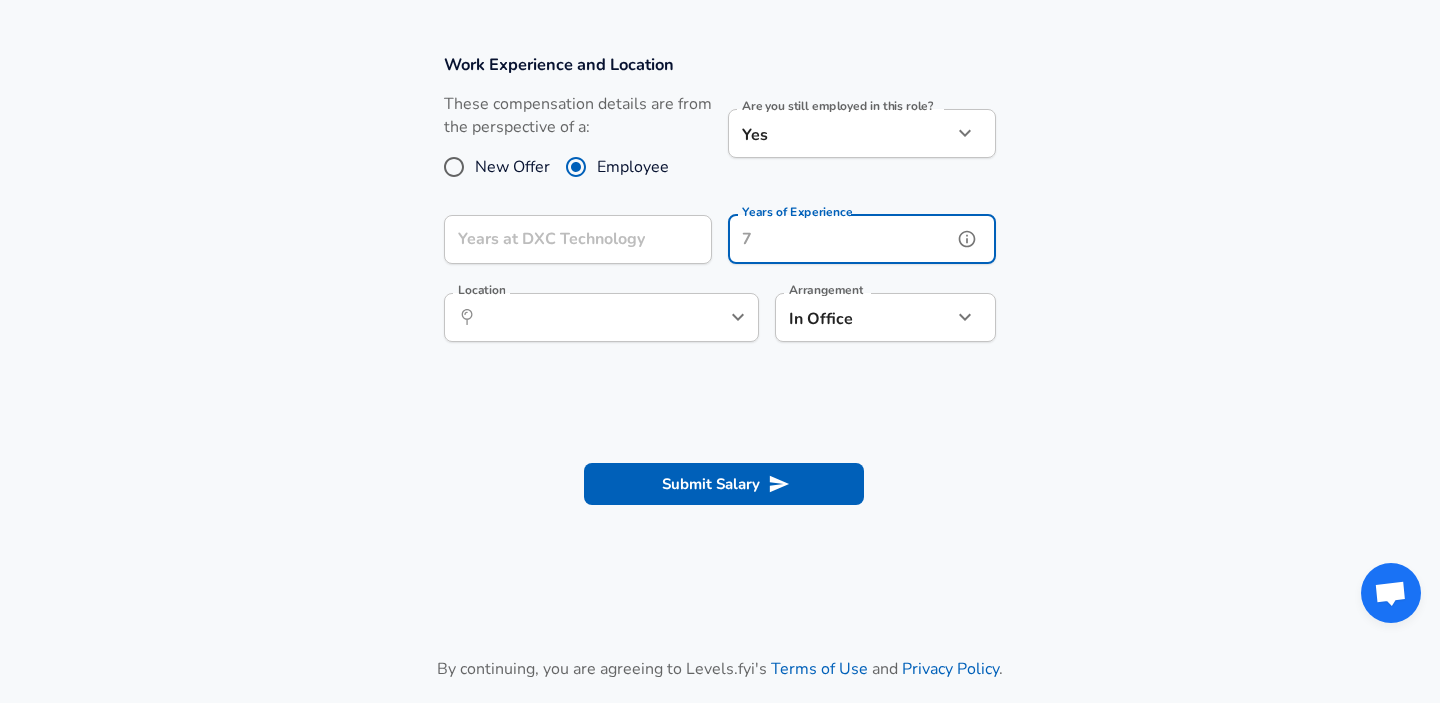 type on "3" 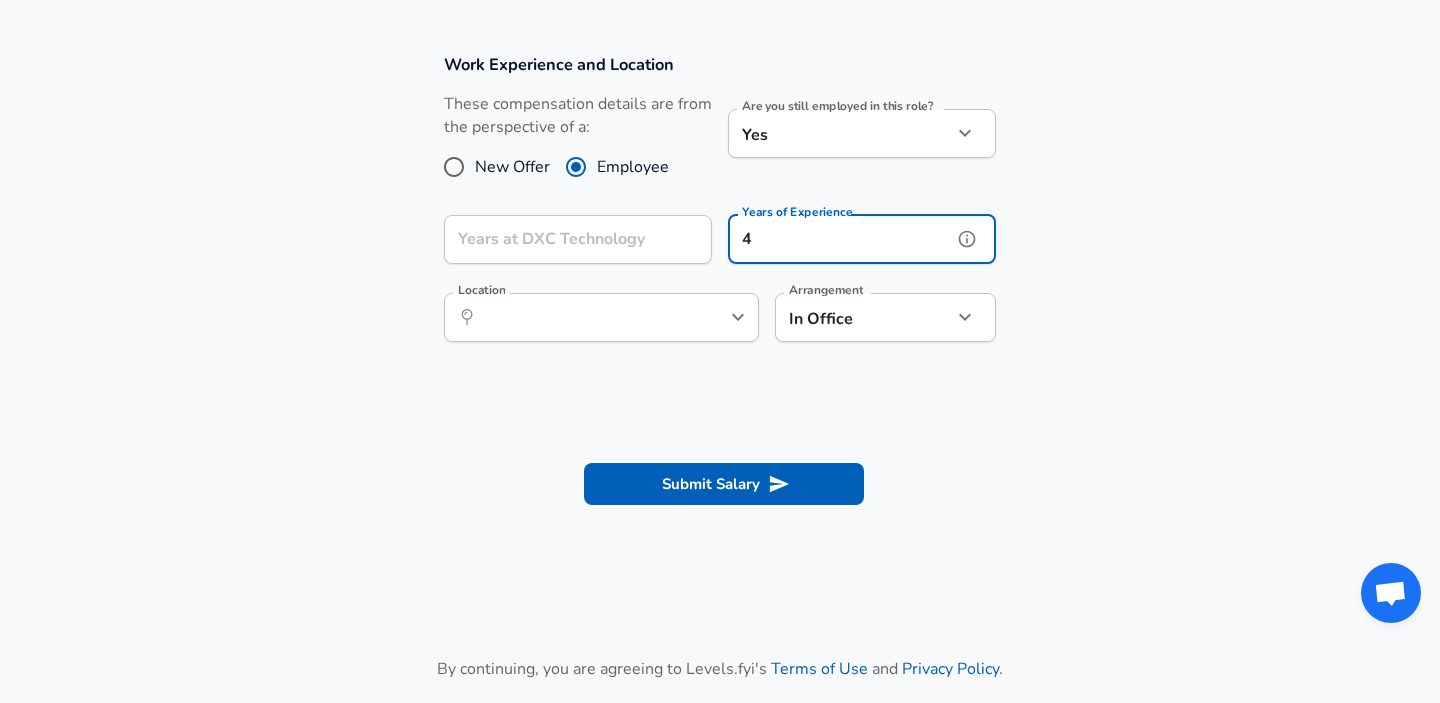 click on "​ Location" at bounding box center (601, 317) 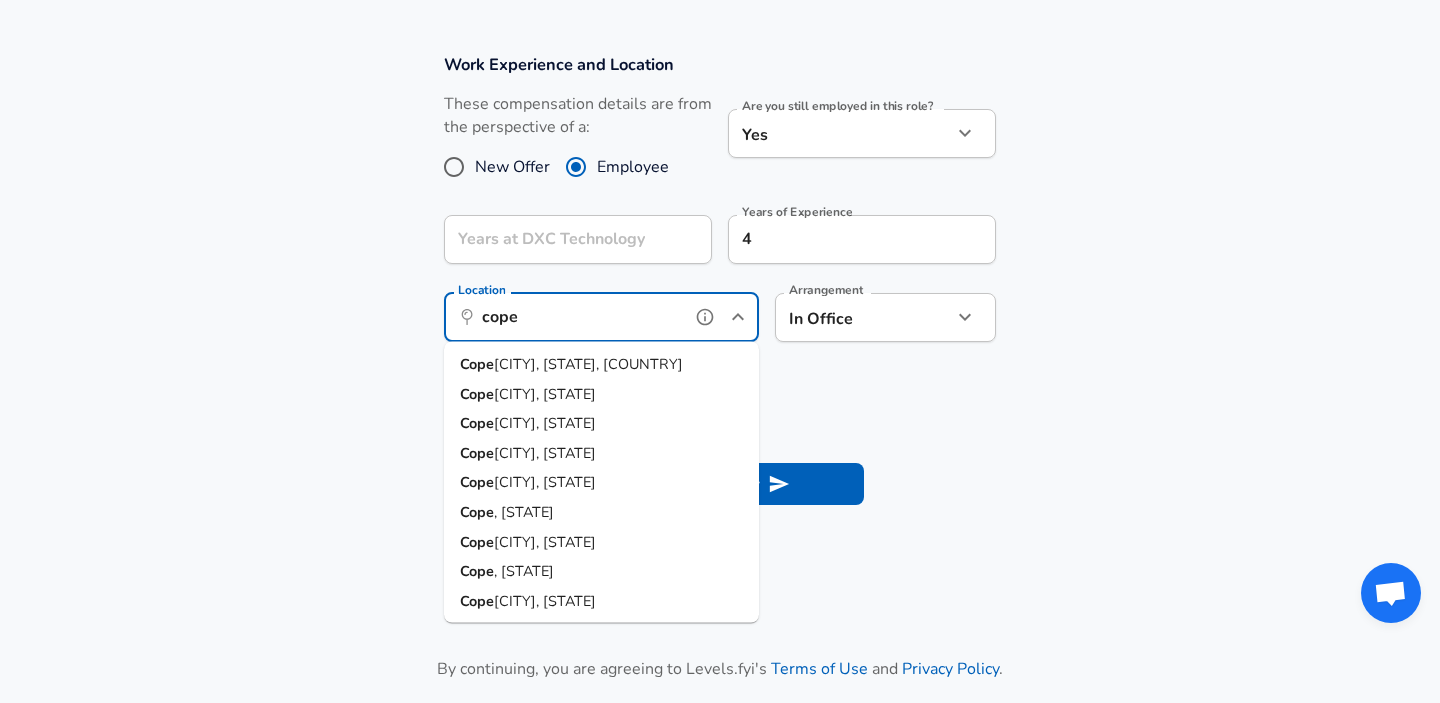 click on "[CITY], [STATE], [COUNTRY]" at bounding box center [588, 364] 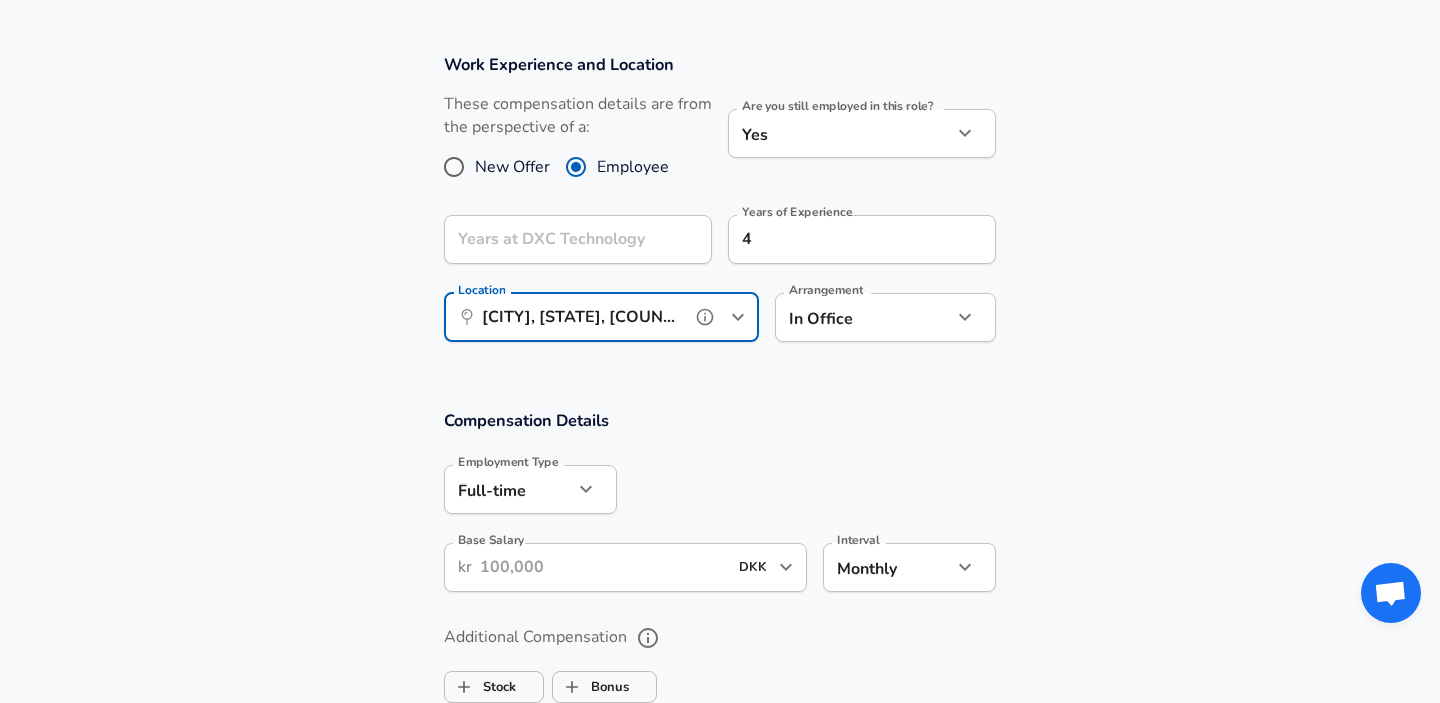 type on "[CITY], [STATE], [COUNTRY]" 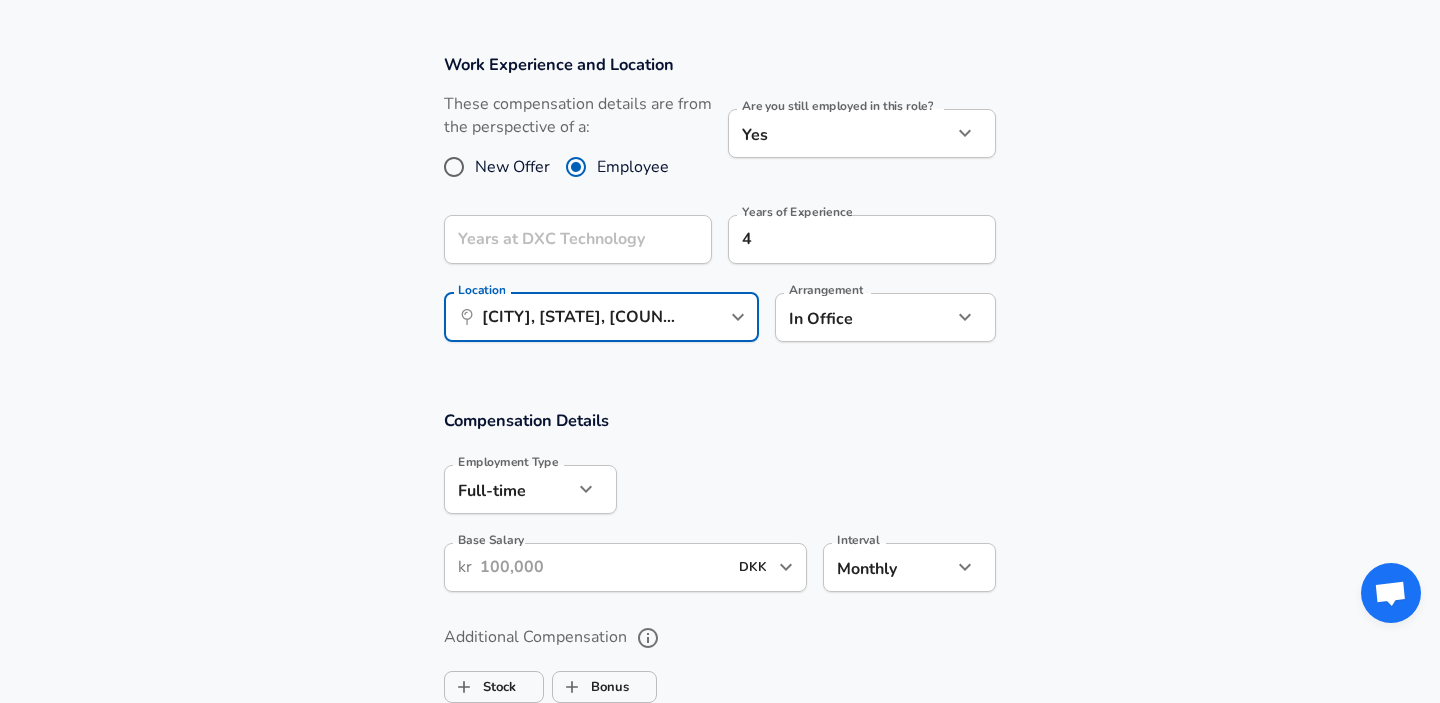 click on "We value your privacy We use cookies to enhance your browsing experience, serve personalized ads or content, and analyze our traffic. By clicking "Accept All", you consent to our use of cookies. Customize    Accept All   Customize Consent Preferences   We use cookies to help you navigate efficiently and perform certain functions. You will find detailed information about all cookies under each consent category below. The cookies that are categorized as "Necessary" are stored on your browser as they are essential for enabling the basic functionalities of the site. ...  Show more Necessary Always Active Necessary cookies are required to enable the basic features of this site, such as providing secure log-in or adjusting your consent preferences. These cookies do not store any personally identifiable data. Cookie _GRECAPTCHA Duration 5 months 27 days Description Google Recaptcha service sets this cookie to identify bots to protect the website against malicious spam attacks. Cookie __stripe_mid Duration 1 year MR" at bounding box center [720, -507] 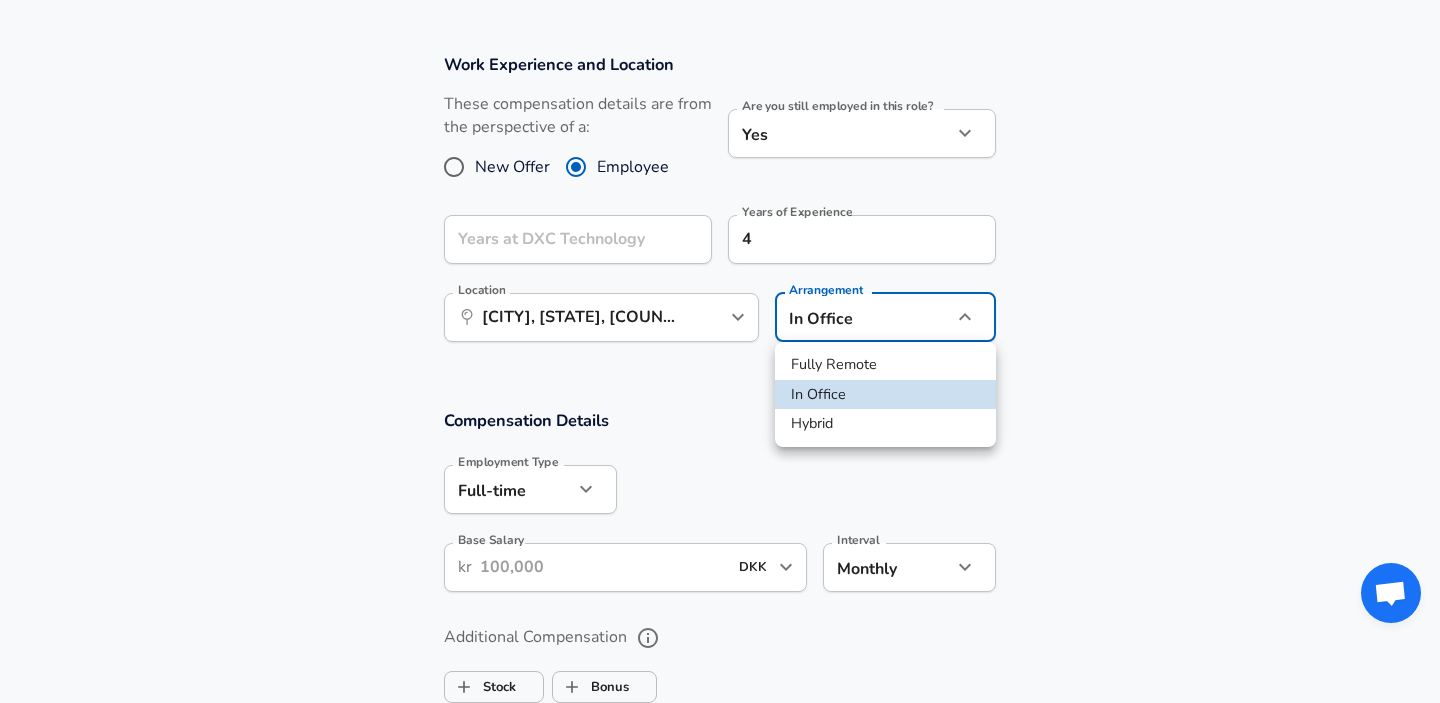 click on "Hybrid" at bounding box center (885, 424) 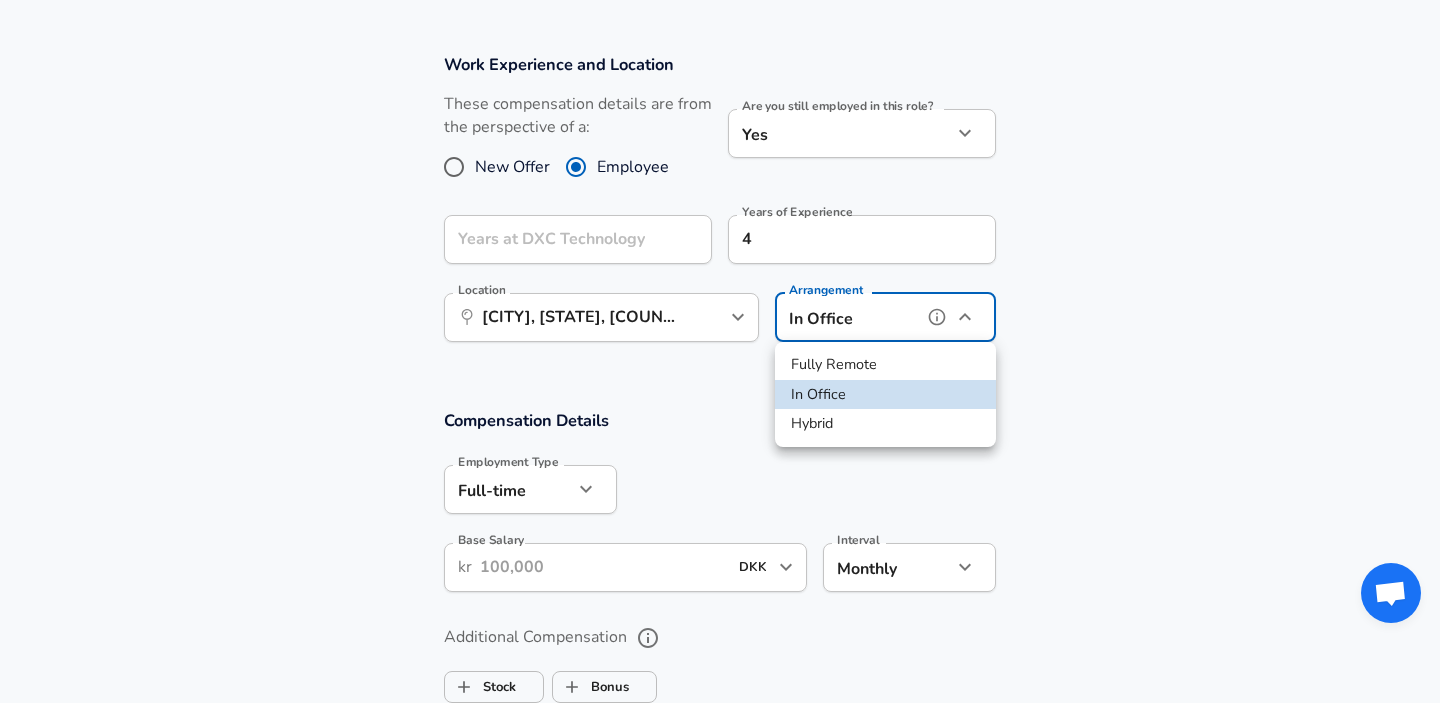 type on "hybrid" 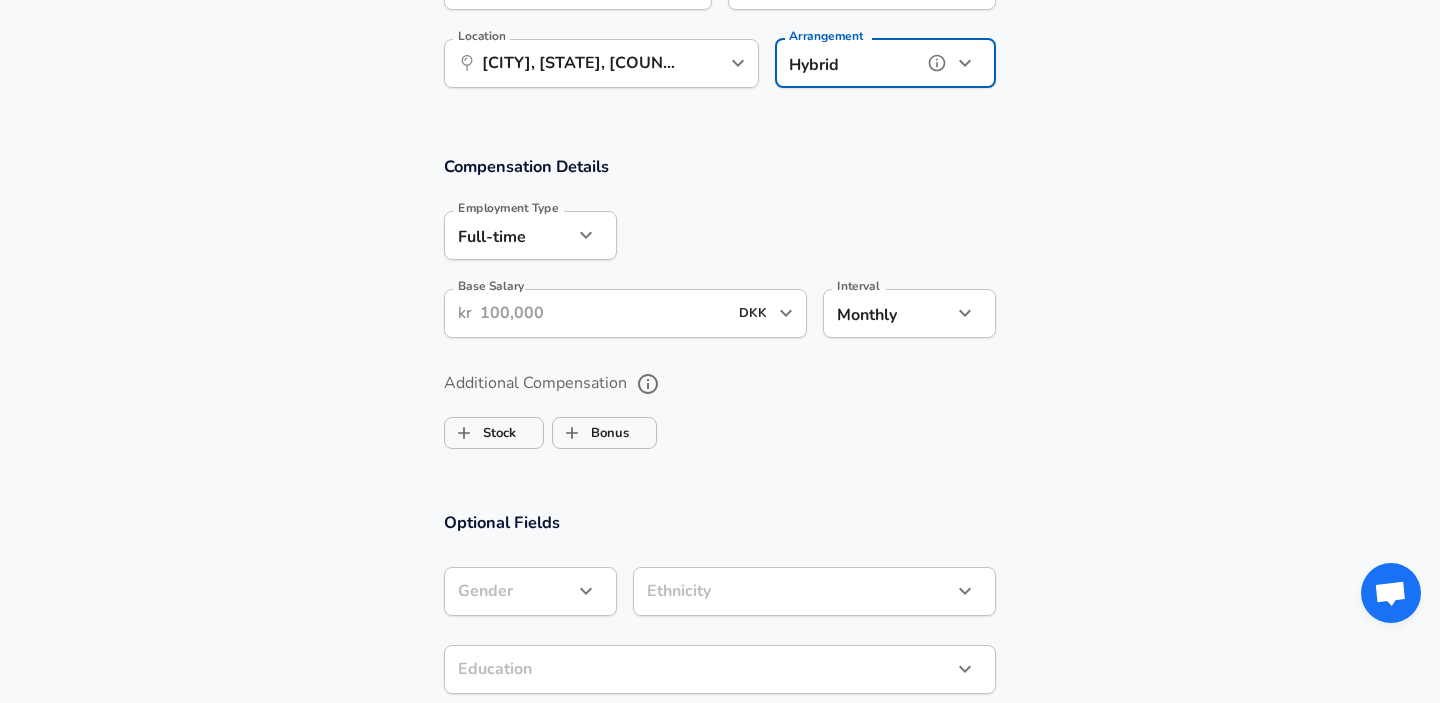 scroll, scrollTop: 1119, scrollLeft: 0, axis: vertical 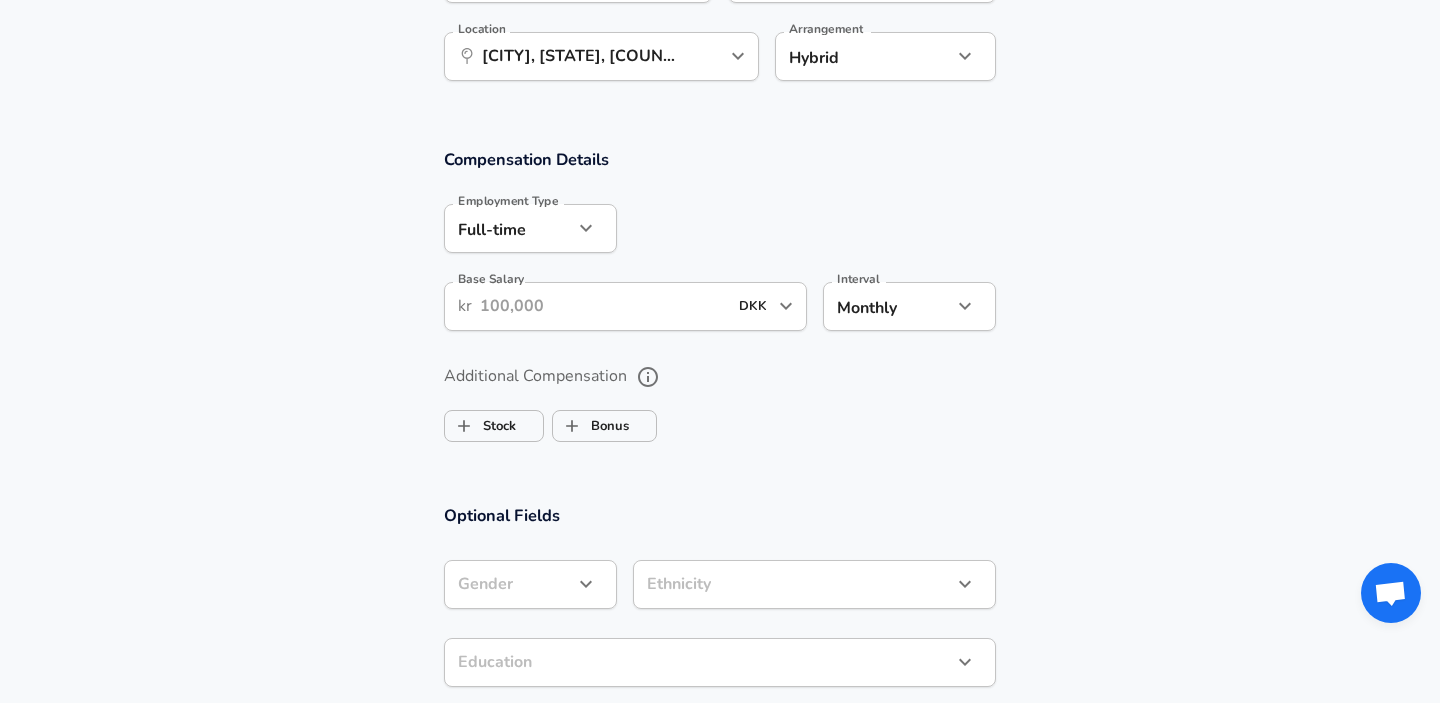 click on "Base Salary" at bounding box center (603, 306) 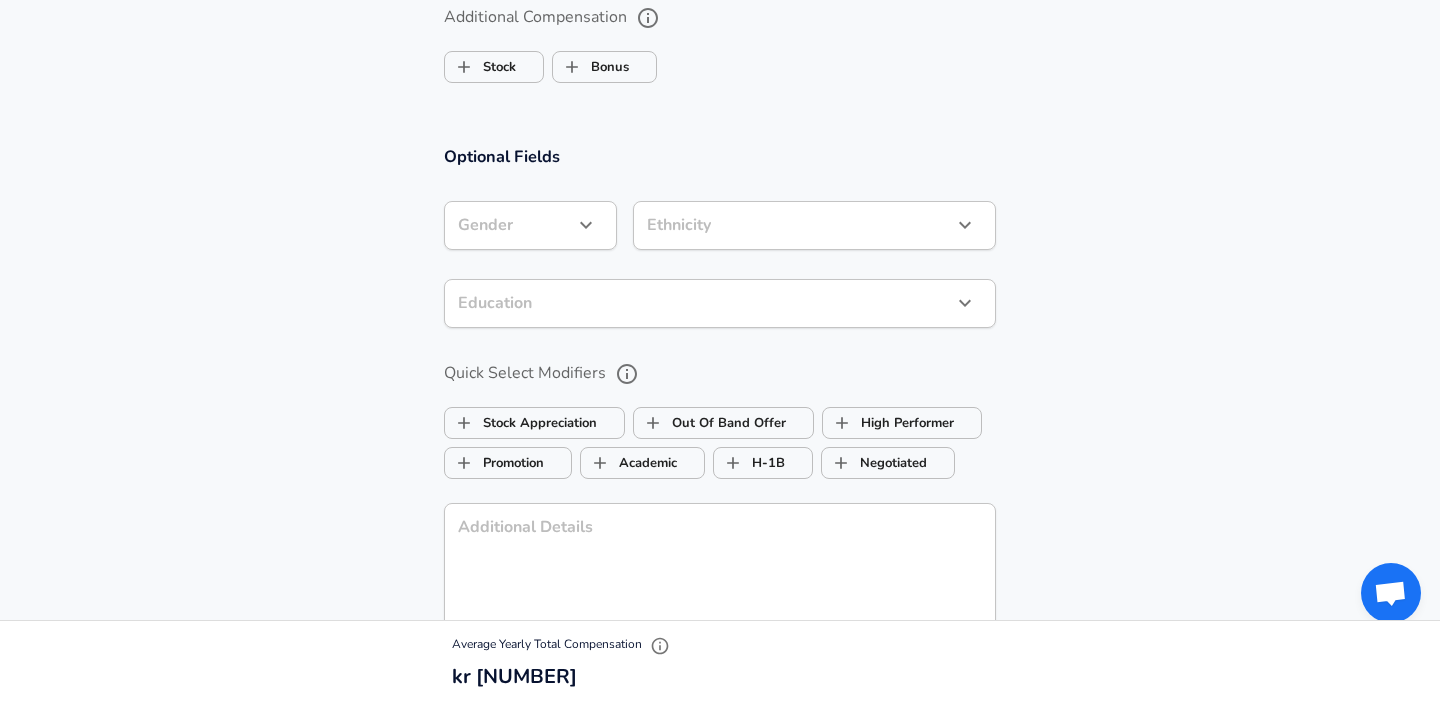 scroll, scrollTop: 1495, scrollLeft: 0, axis: vertical 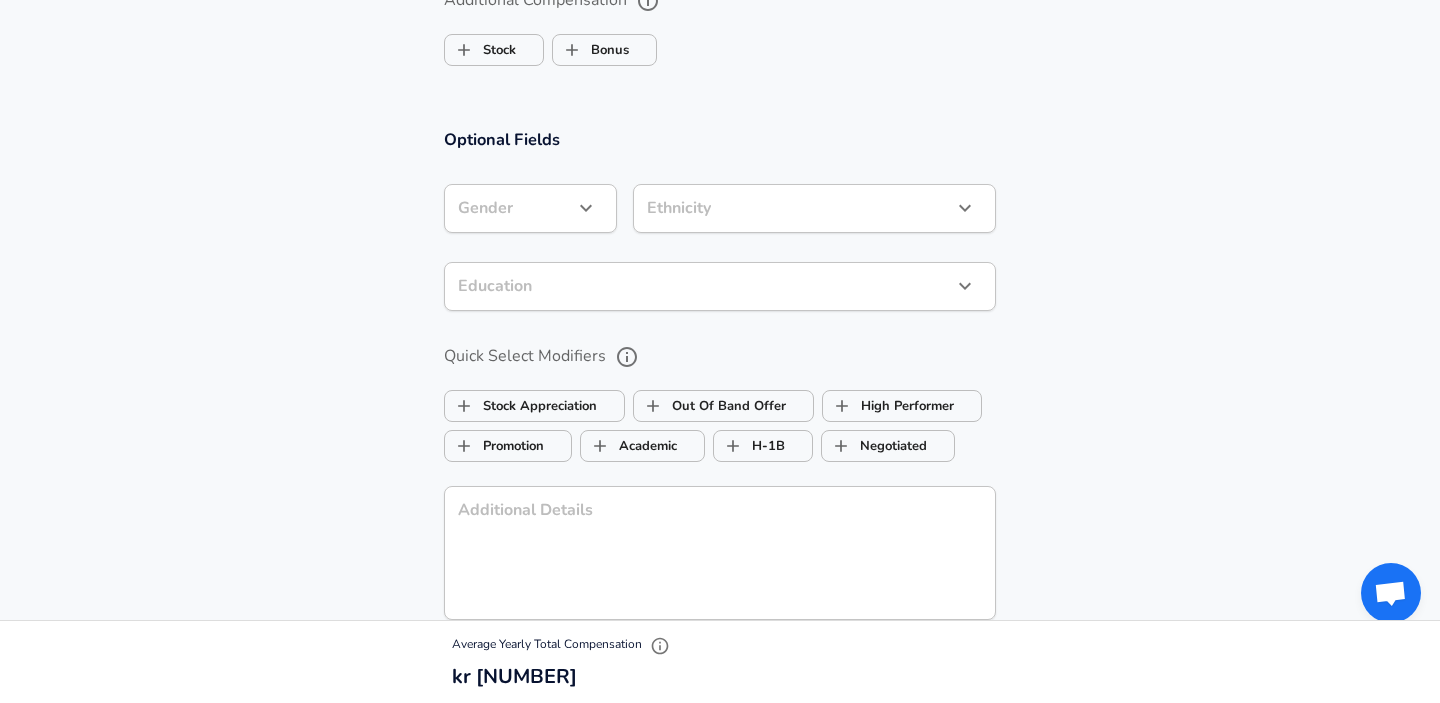 type on "50.000" 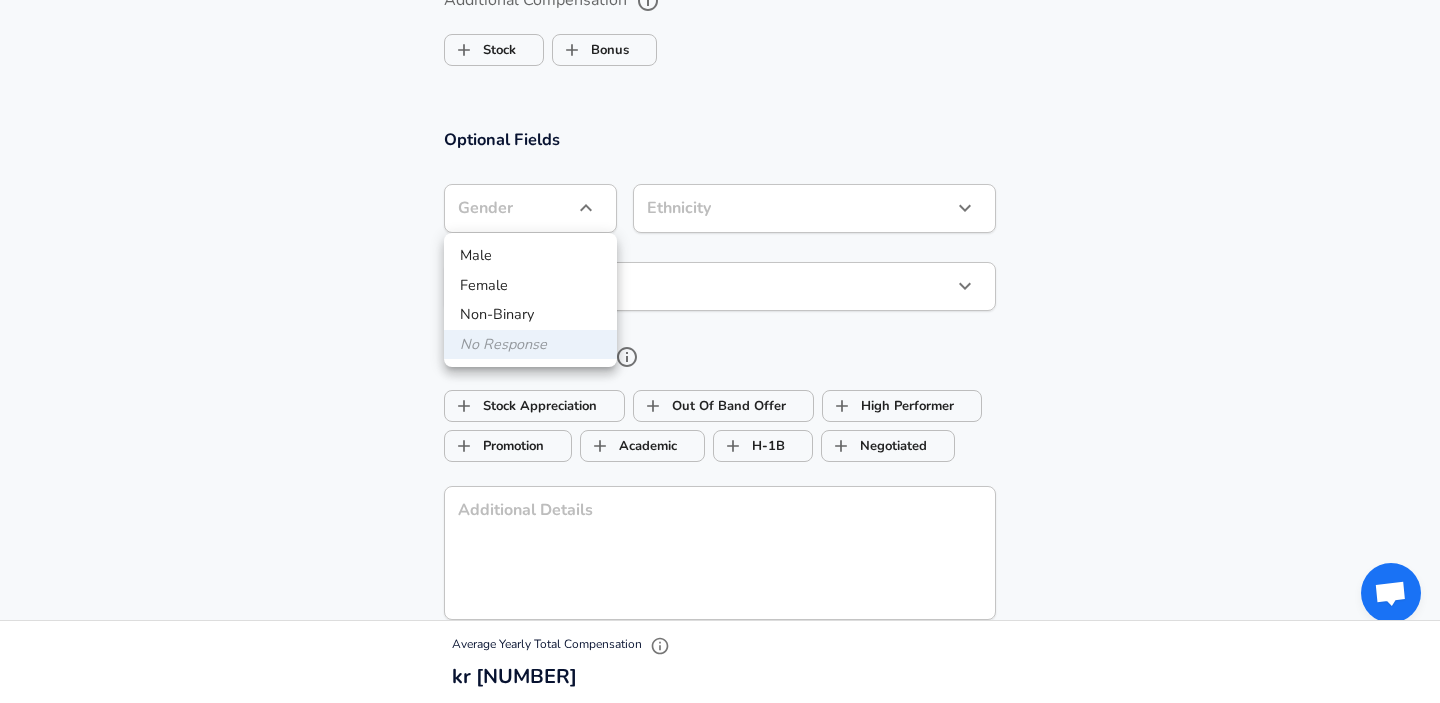 click at bounding box center [720, 351] 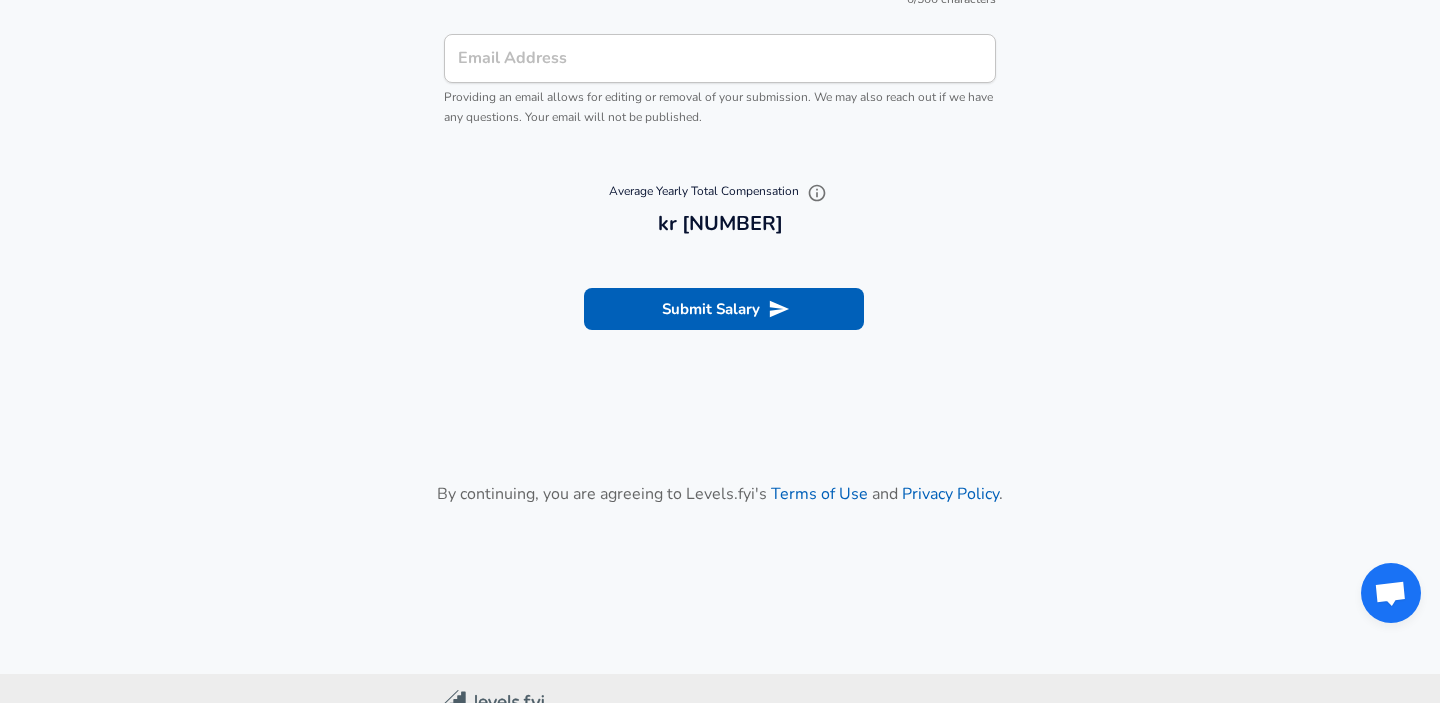 scroll, scrollTop: 2131, scrollLeft: 0, axis: vertical 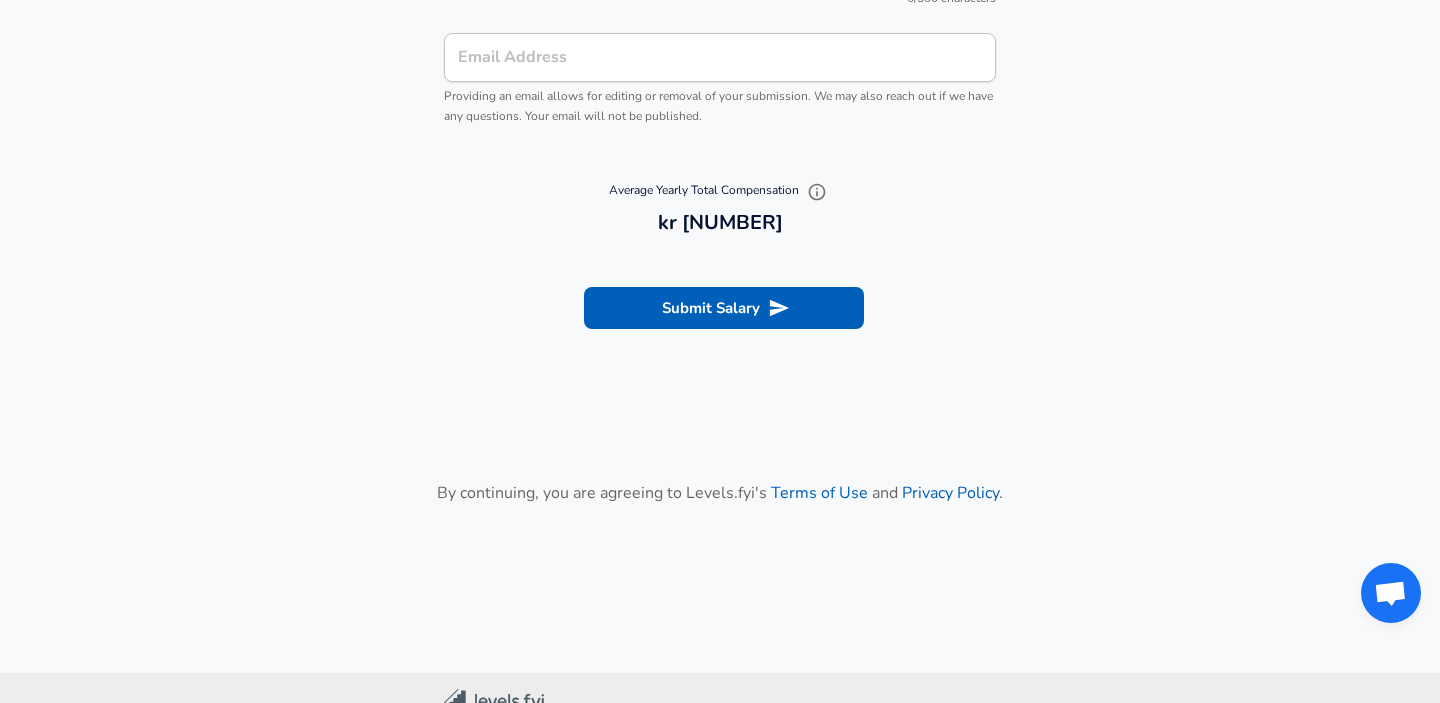 click on "Submit Salary" at bounding box center [724, 308] 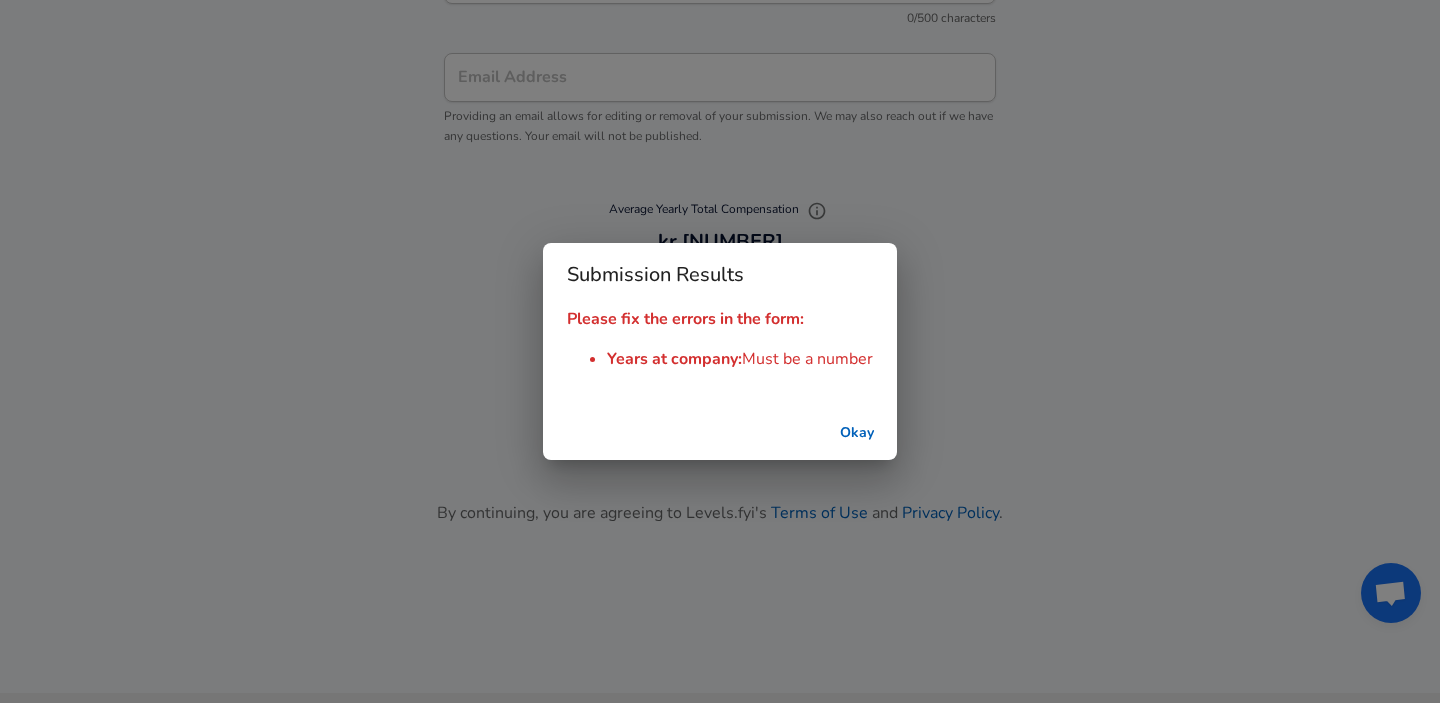 scroll, scrollTop: 2151, scrollLeft: 0, axis: vertical 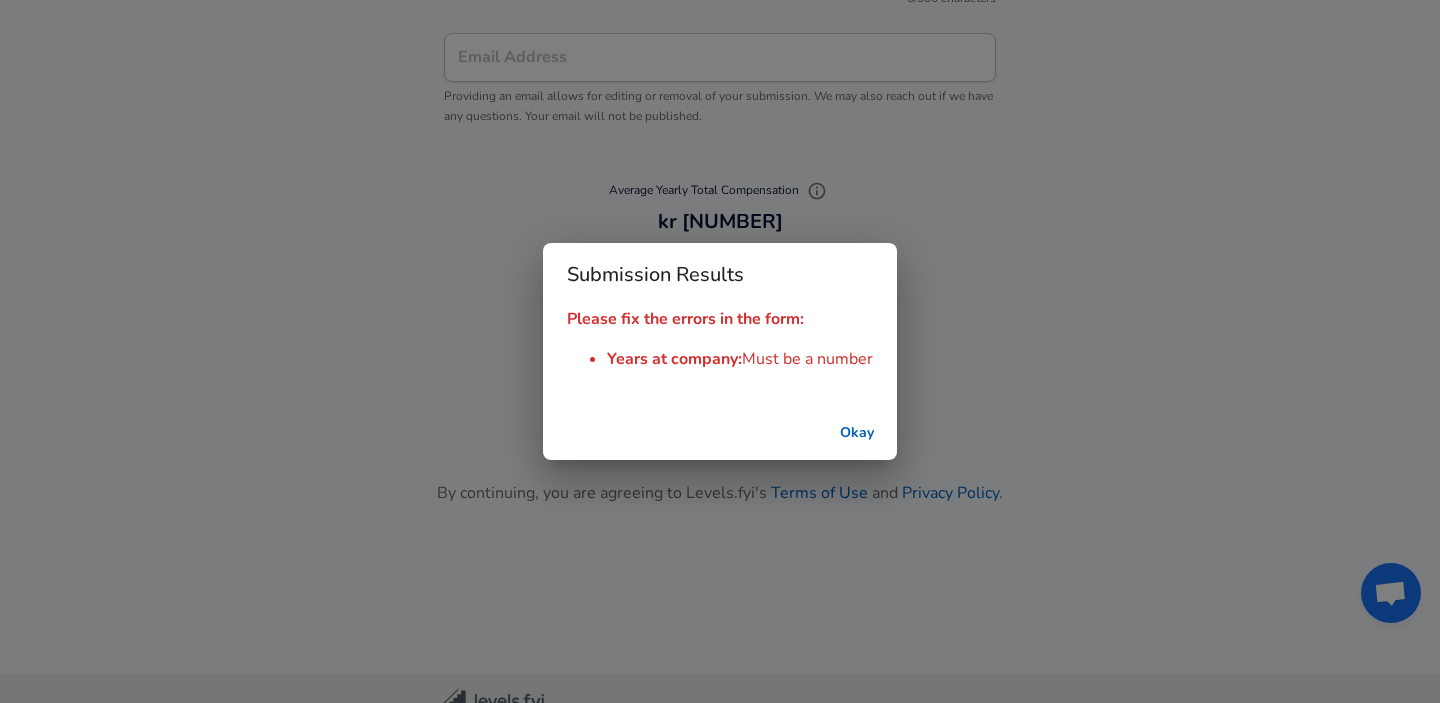 click on "Okay" at bounding box center (857, 433) 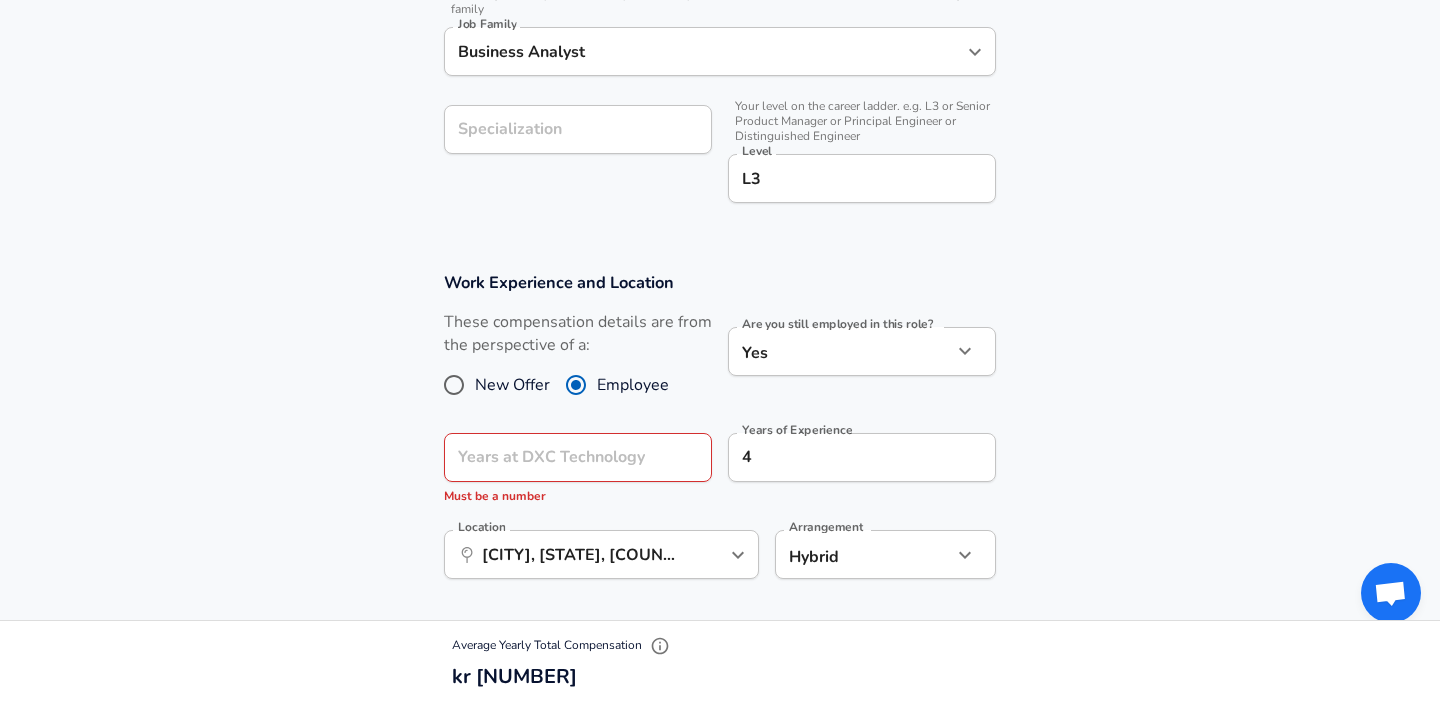 scroll, scrollTop: 531, scrollLeft: 0, axis: vertical 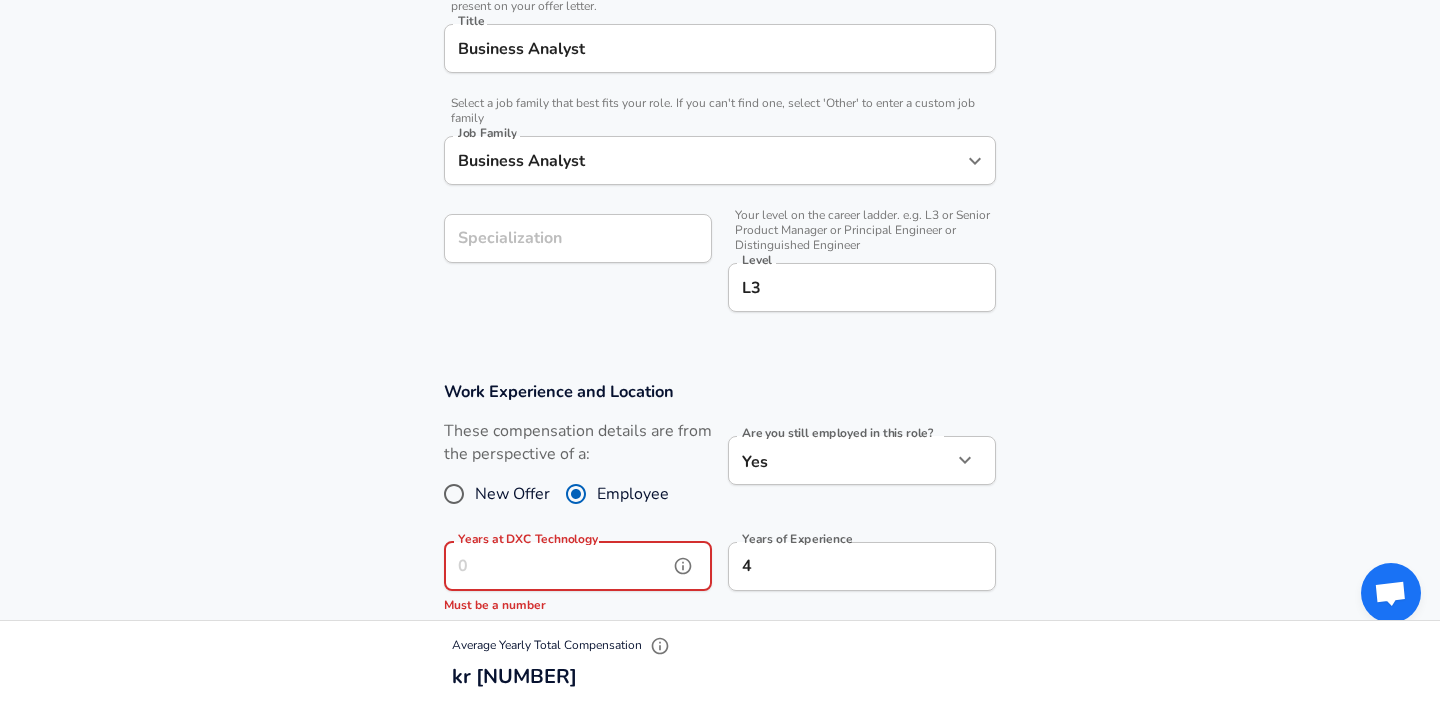 click on "Years at DXC Technology" at bounding box center (556, 566) 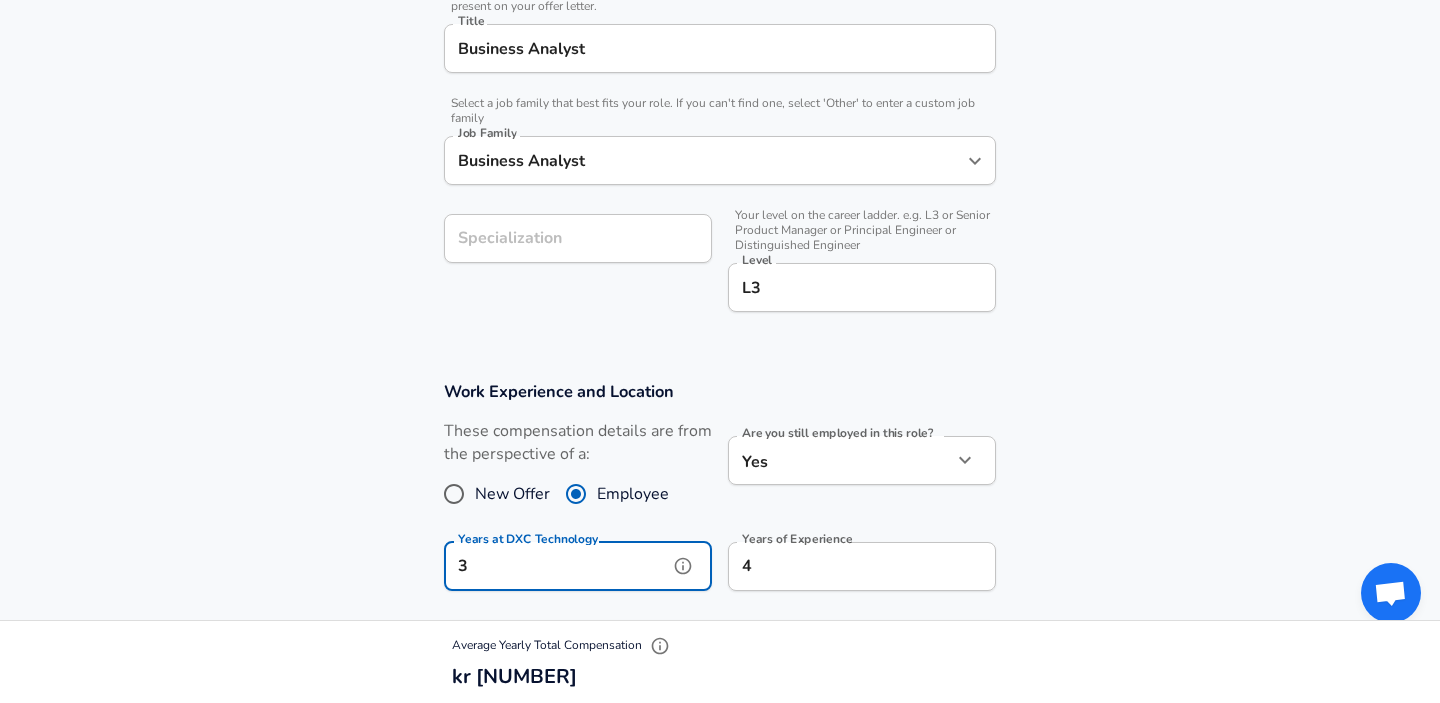 scroll, scrollTop: 0, scrollLeft: 0, axis: both 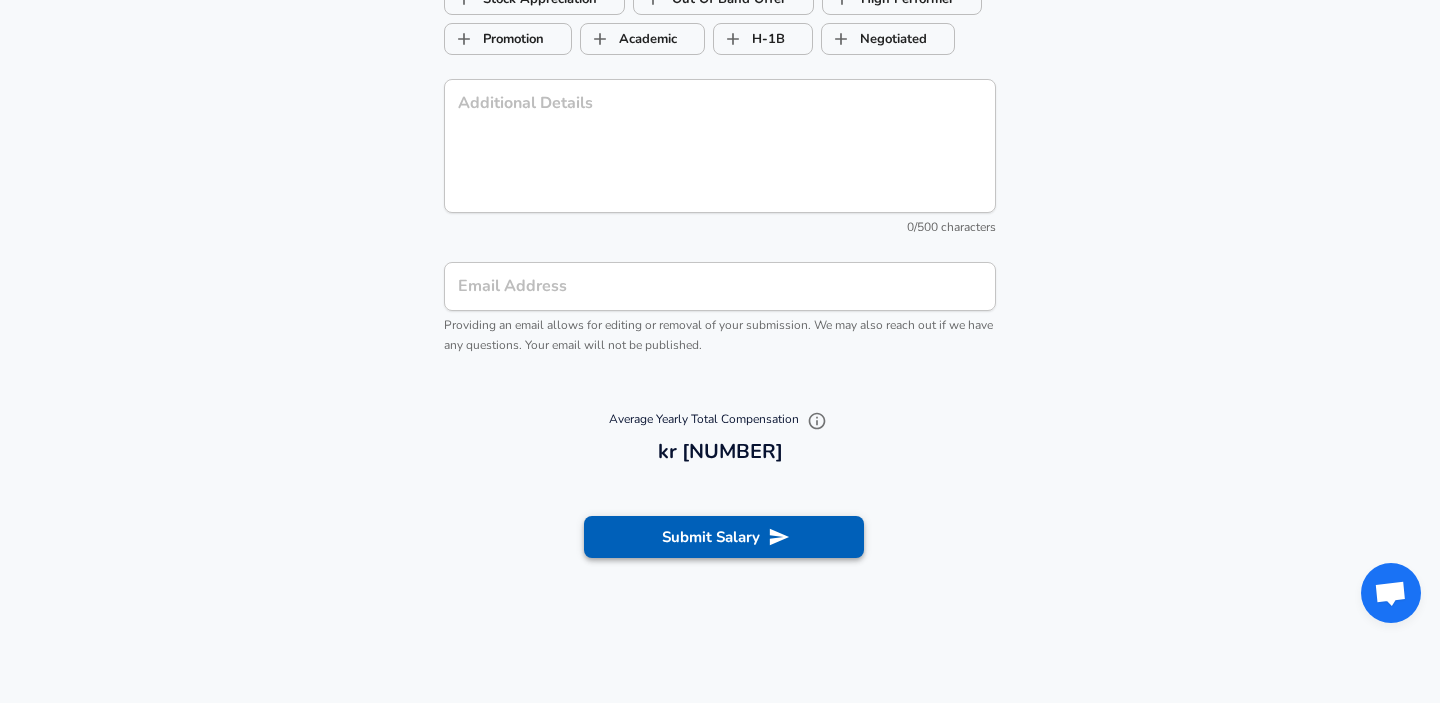 type on "3" 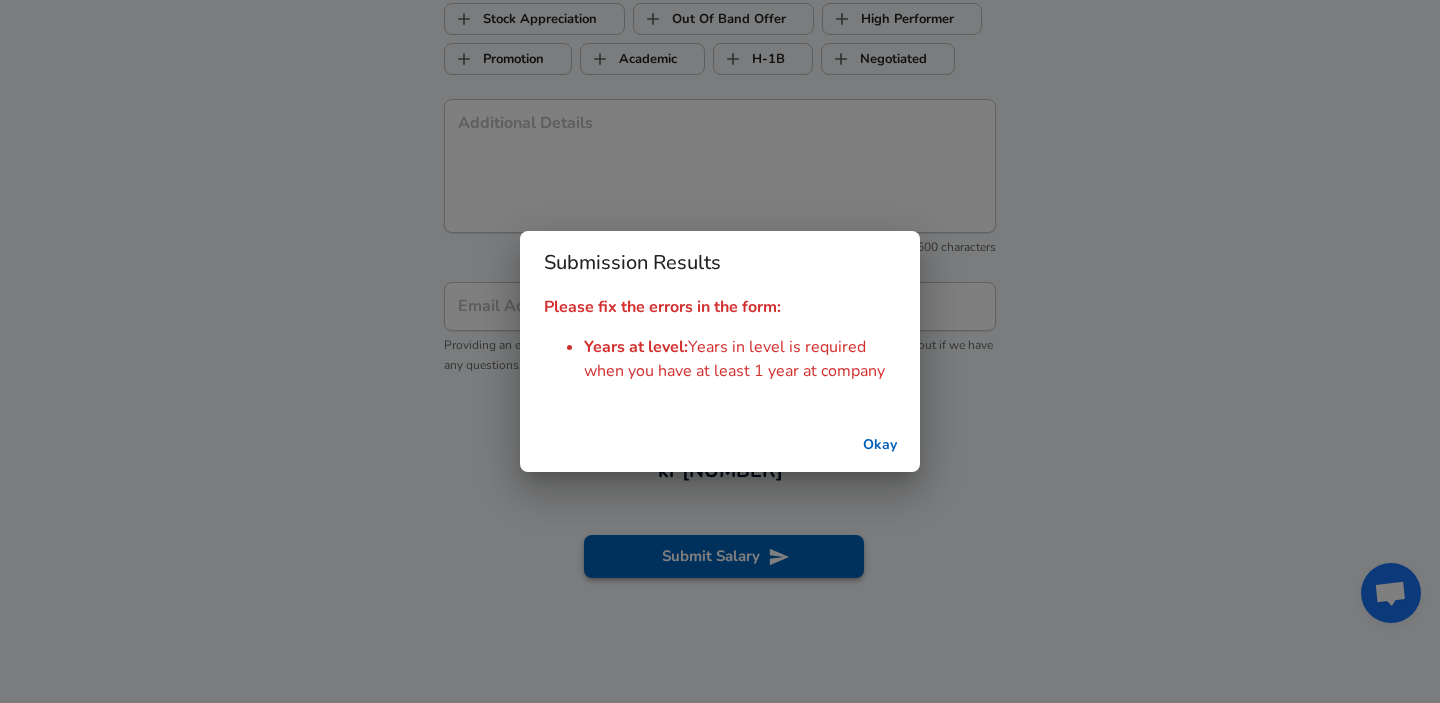 scroll, scrollTop: 2000, scrollLeft: 0, axis: vertical 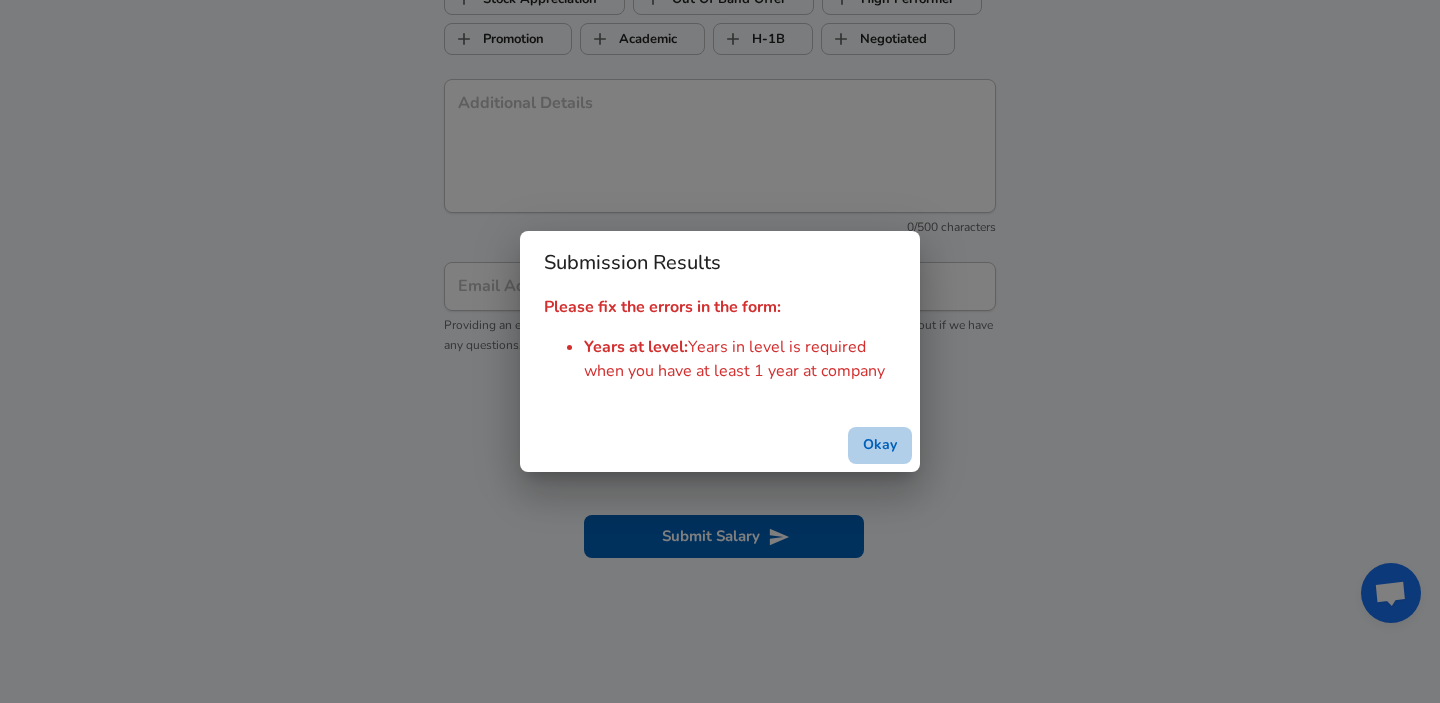 click on "Okay" at bounding box center [880, 445] 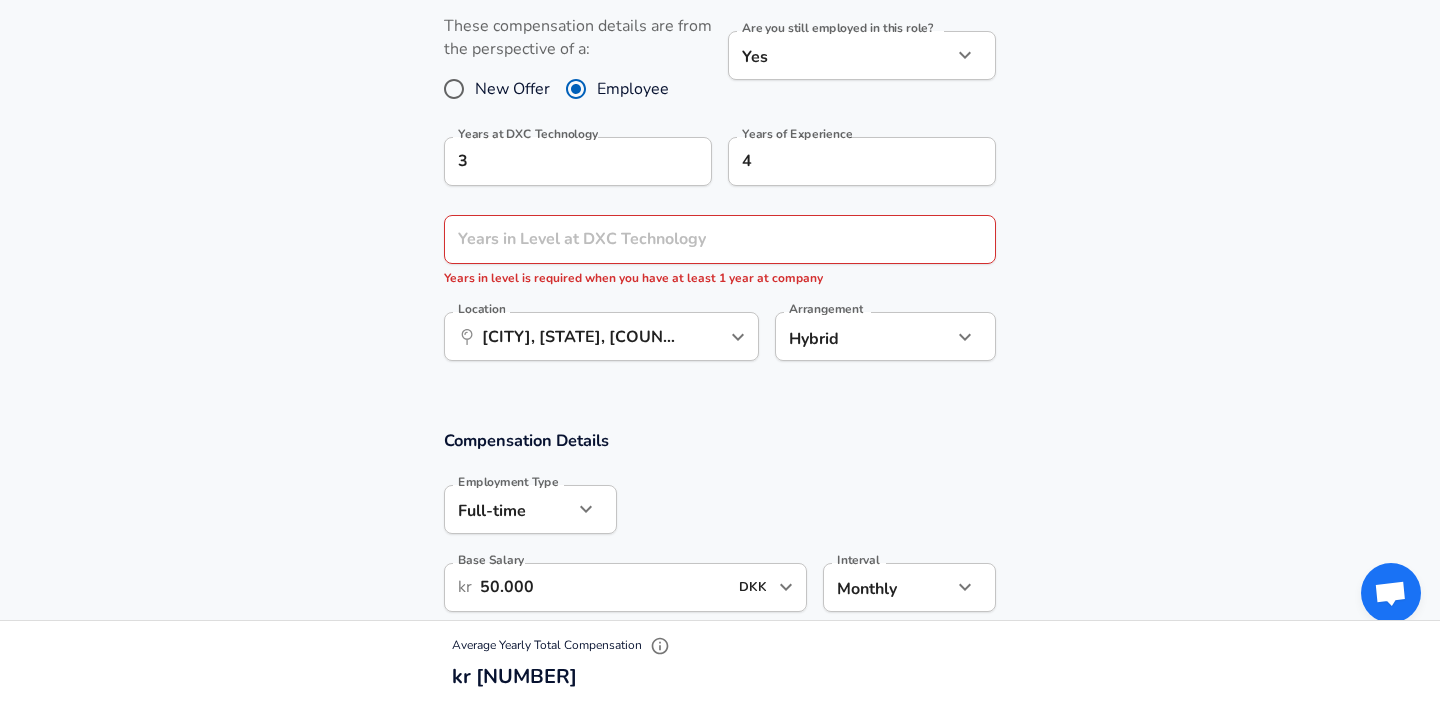 scroll, scrollTop: 933, scrollLeft: 0, axis: vertical 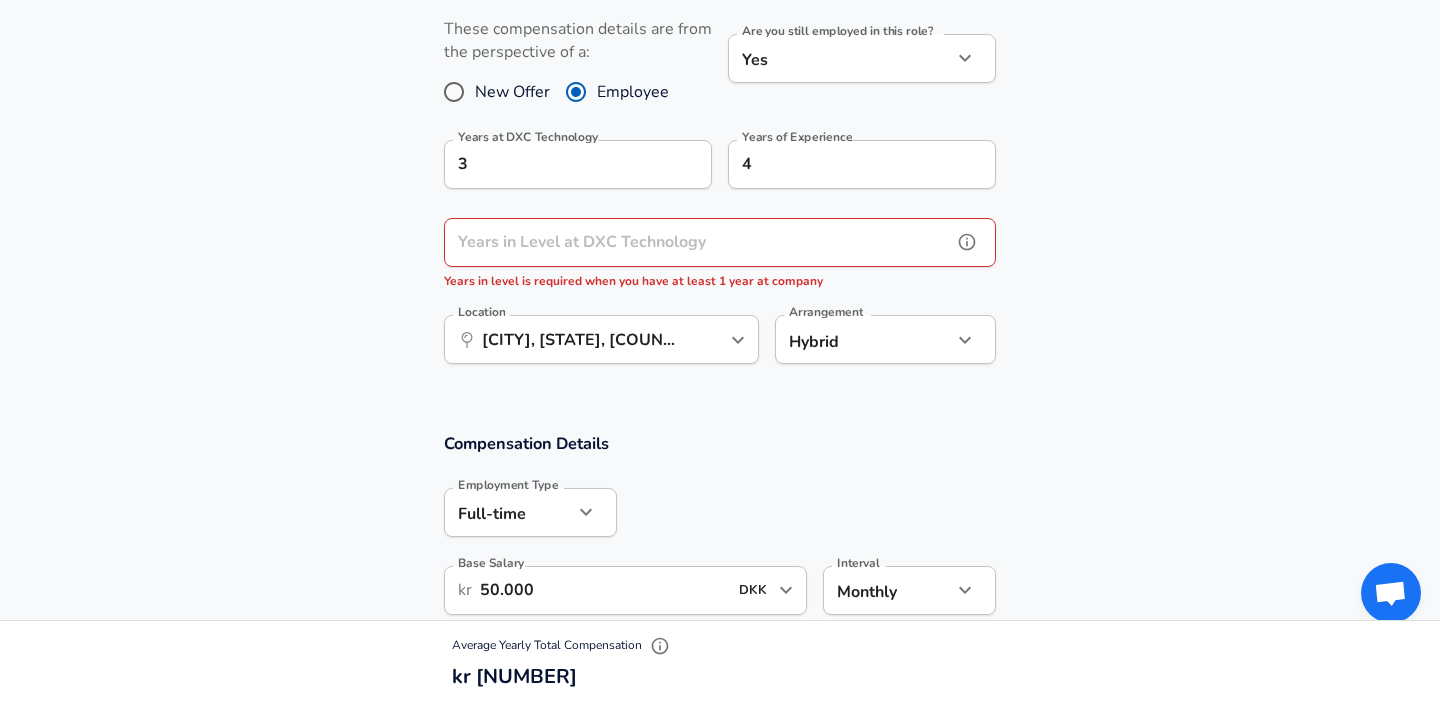 click on "Years in Level at DXC Technology Years in Level at DXC Technology Years in level is required when you have at least 1 year at company" at bounding box center [720, 255] 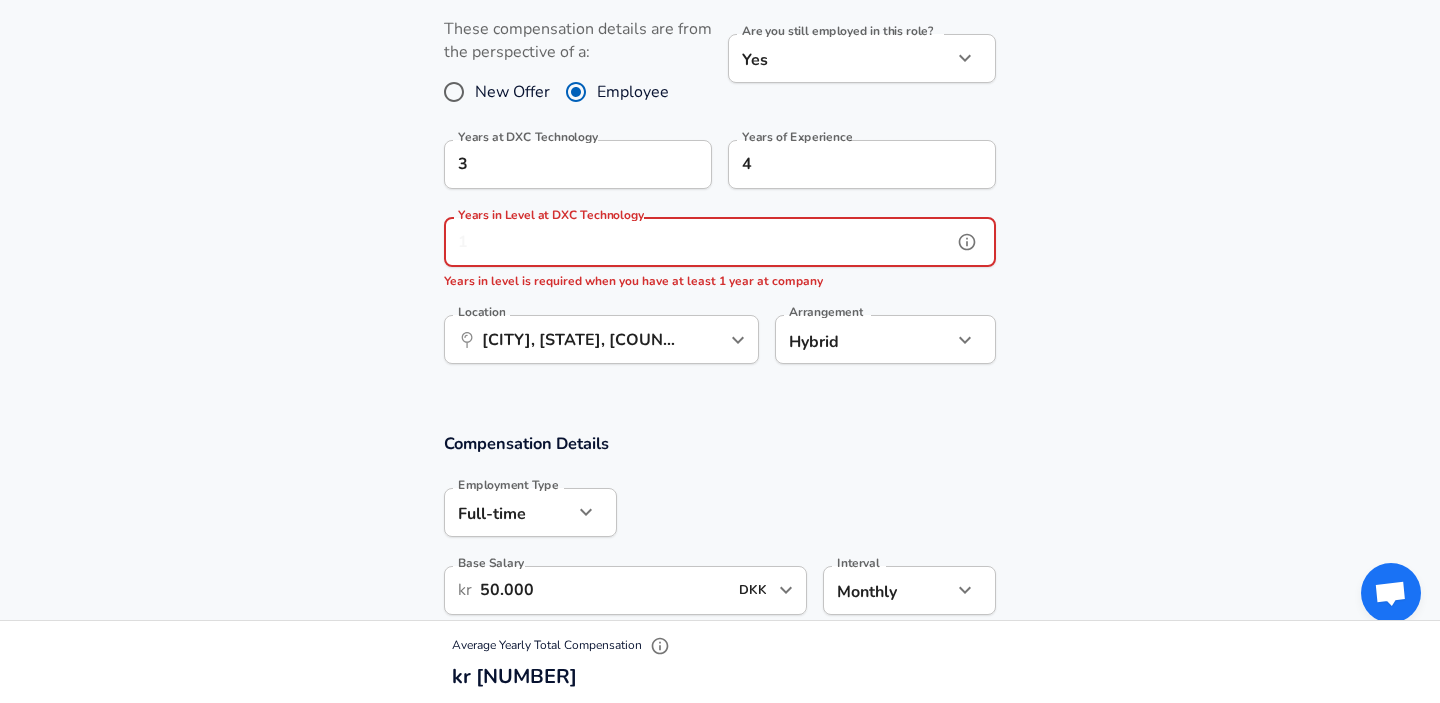 click on "Years in Level at DXC Technology" at bounding box center [698, 242] 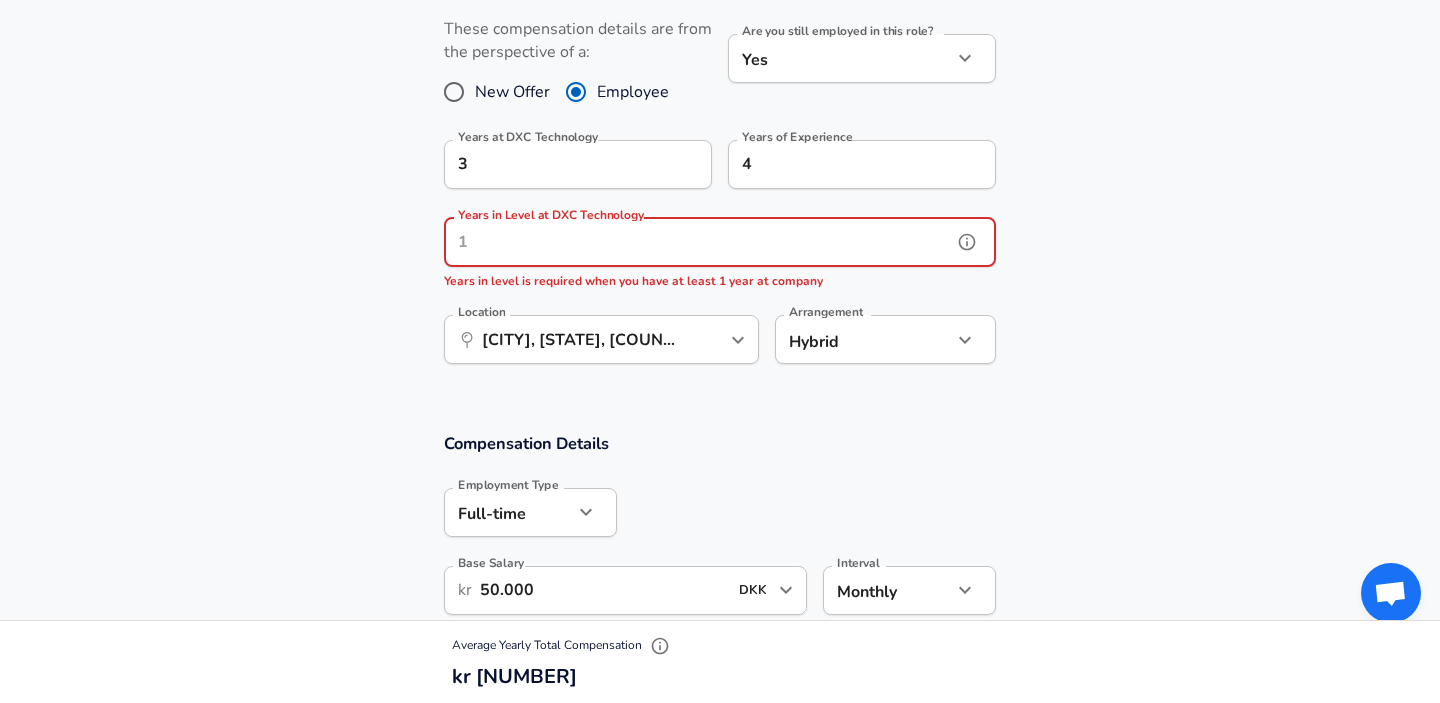 click on "Years in Level at DXC Technology" at bounding box center (698, 242) 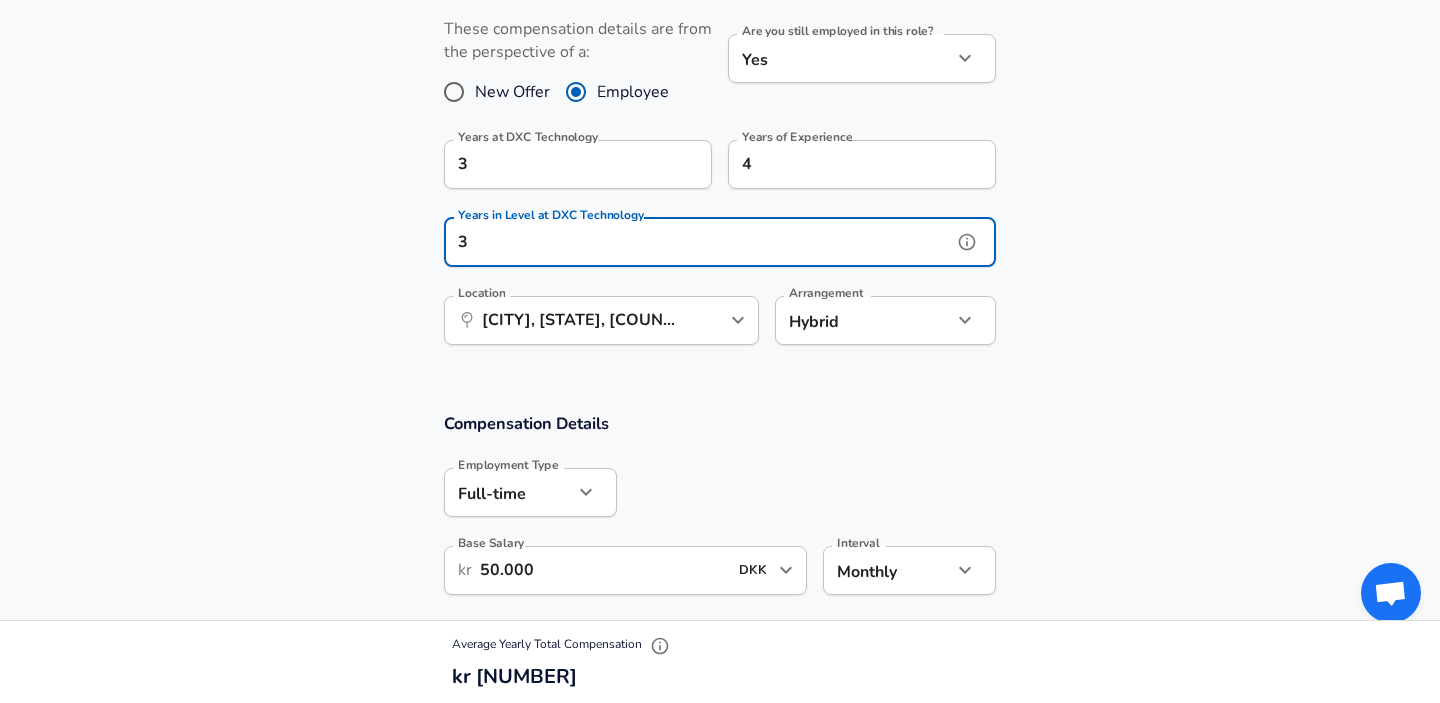 type on "3" 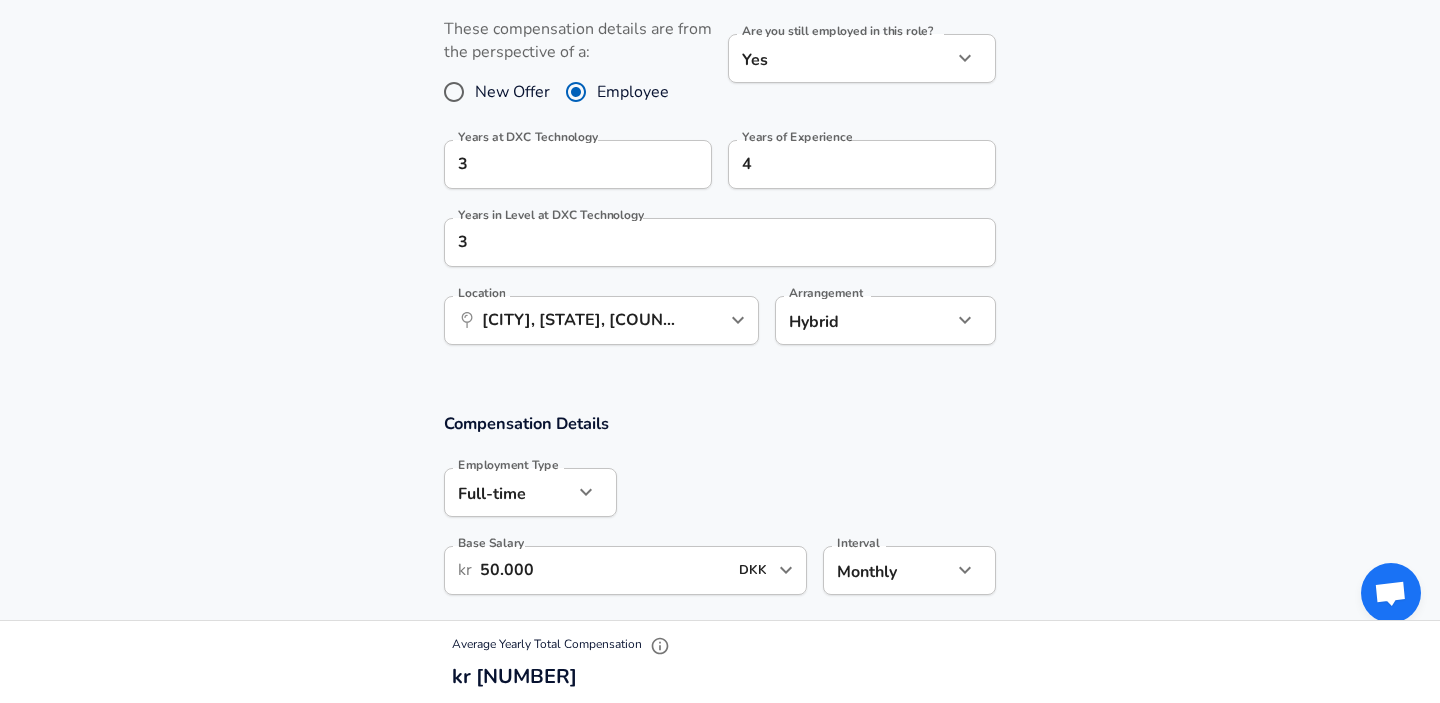 click on "Years at DXC Technology 3 Years at DXC Technology Years of Experience 4 Years of Experience Years in Level at DXC Technology 3 Years in Level at DXC Technology Location ​ [CITY], [STATE], [COUNTRY] Location Arrangement Hybrid hybrid Arrangement" at bounding box center (720, 172) 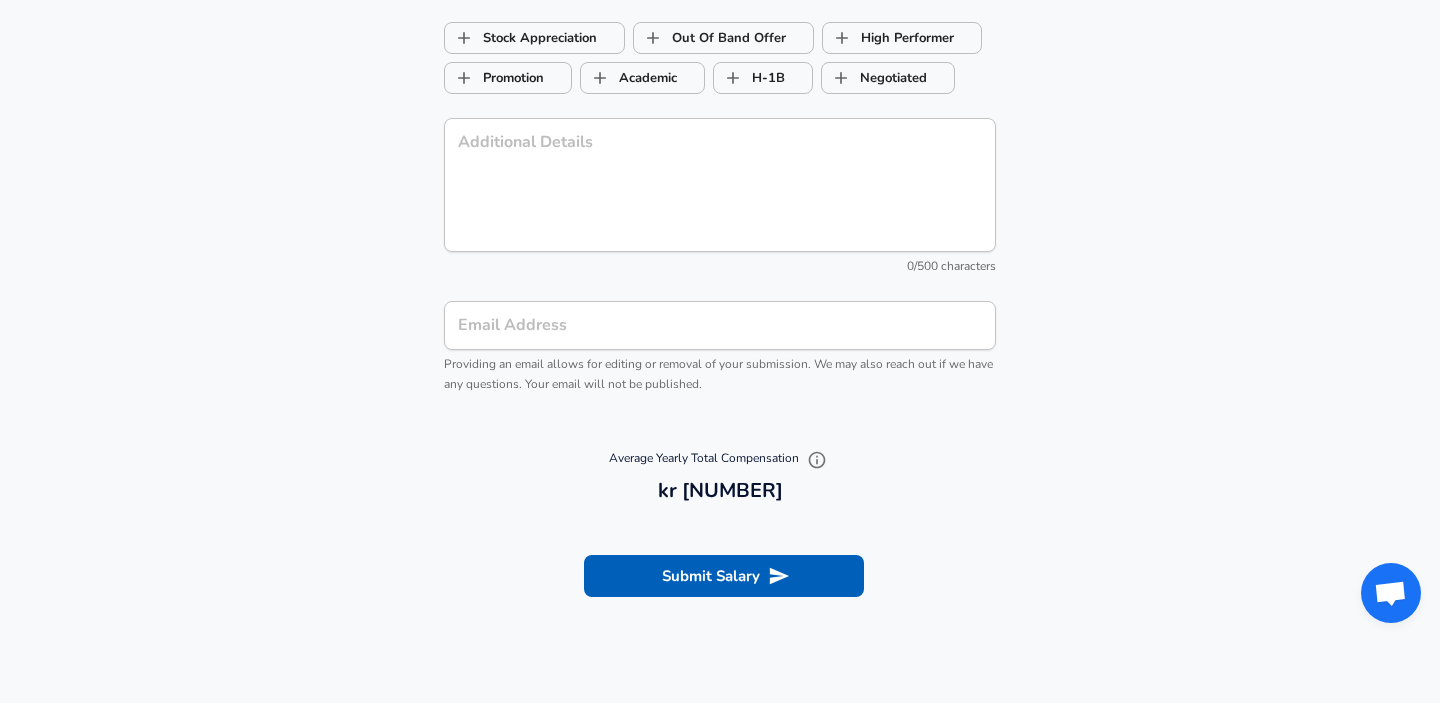scroll, scrollTop: 1996, scrollLeft: 0, axis: vertical 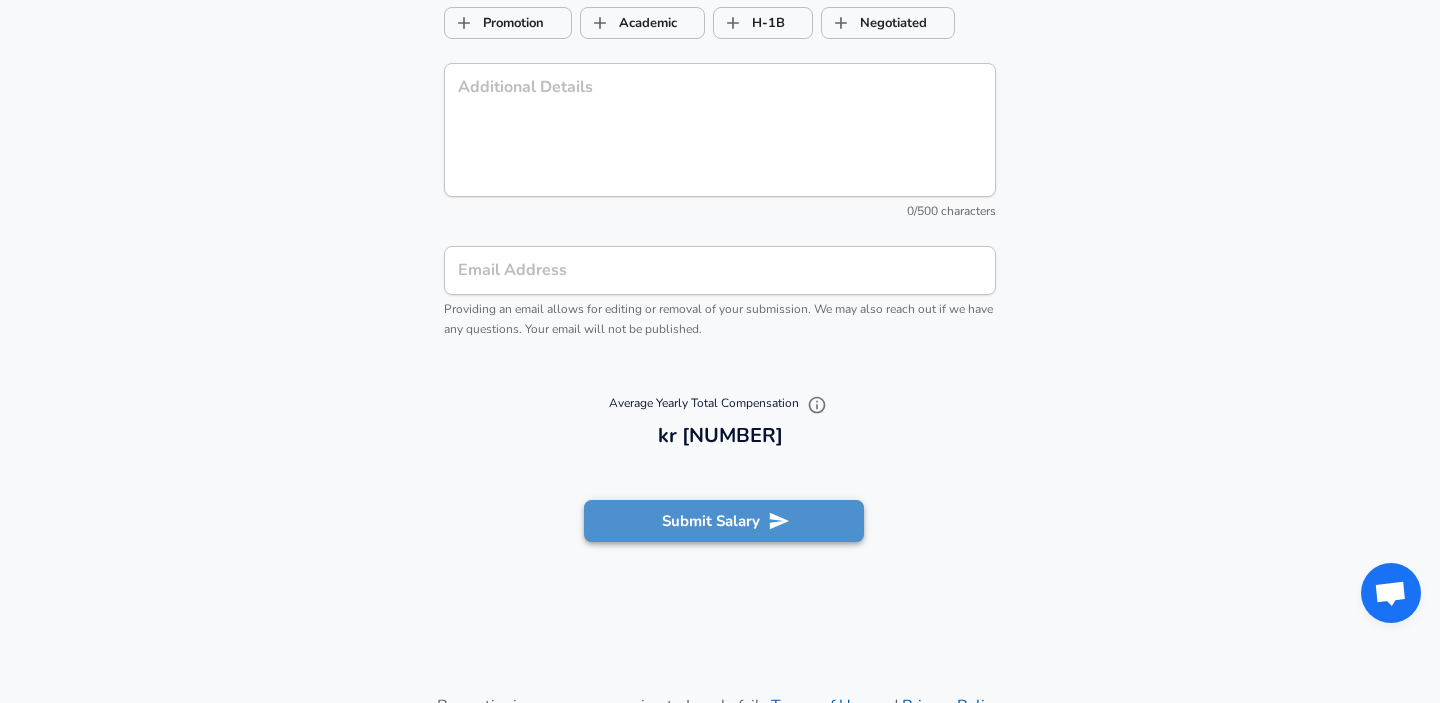 click on "Submit Salary" at bounding box center (724, 521) 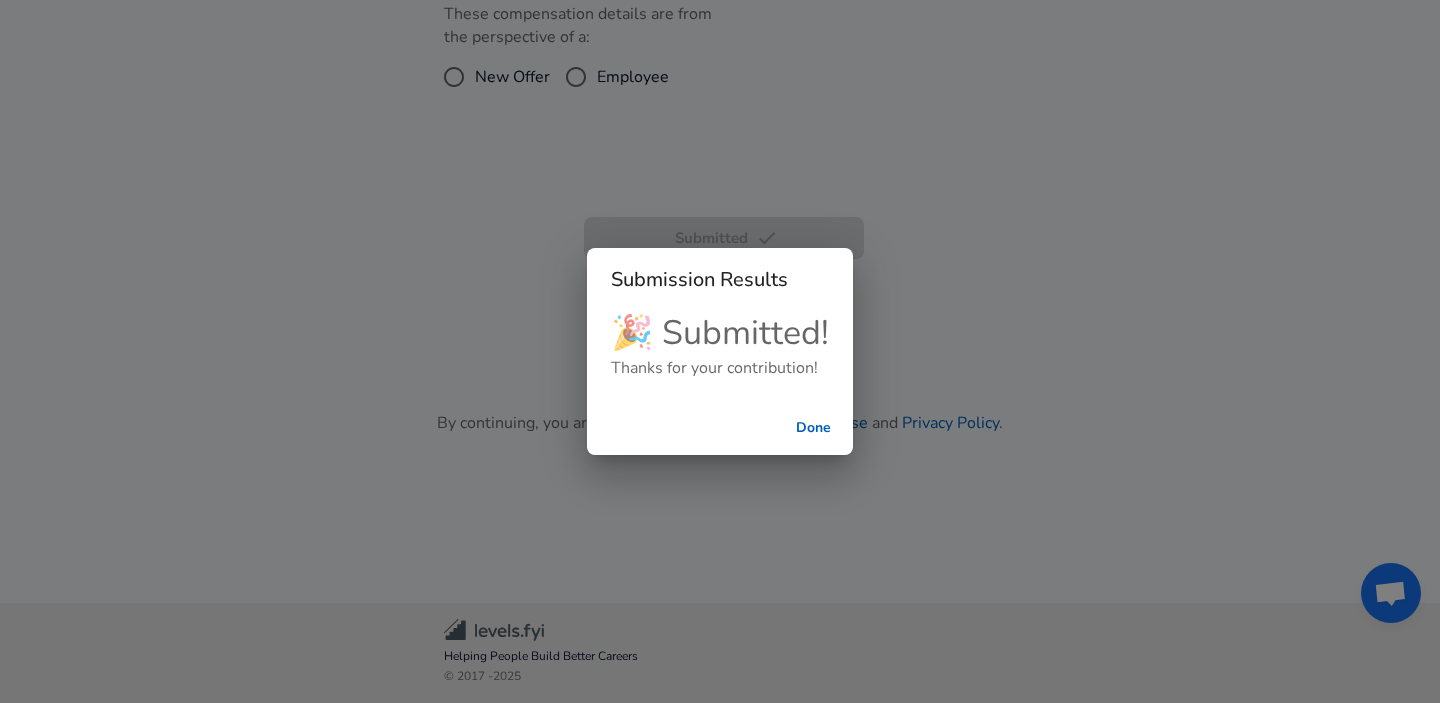 scroll, scrollTop: 539, scrollLeft: 0, axis: vertical 